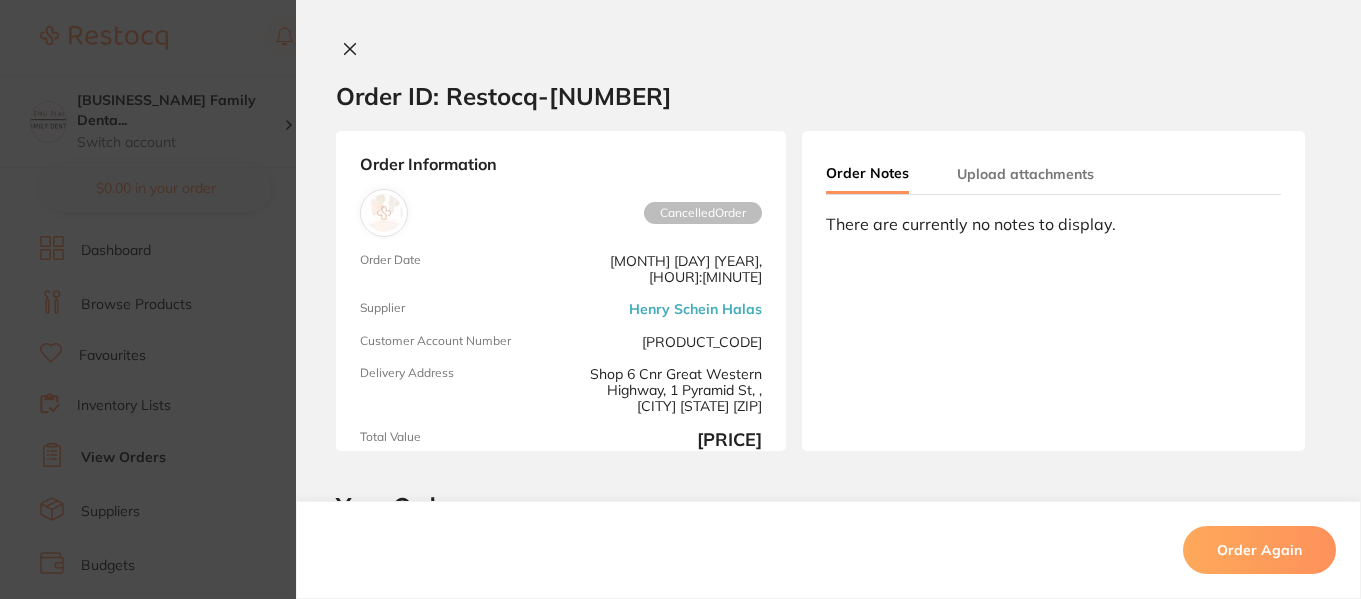 scroll, scrollTop: 0, scrollLeft: 0, axis: both 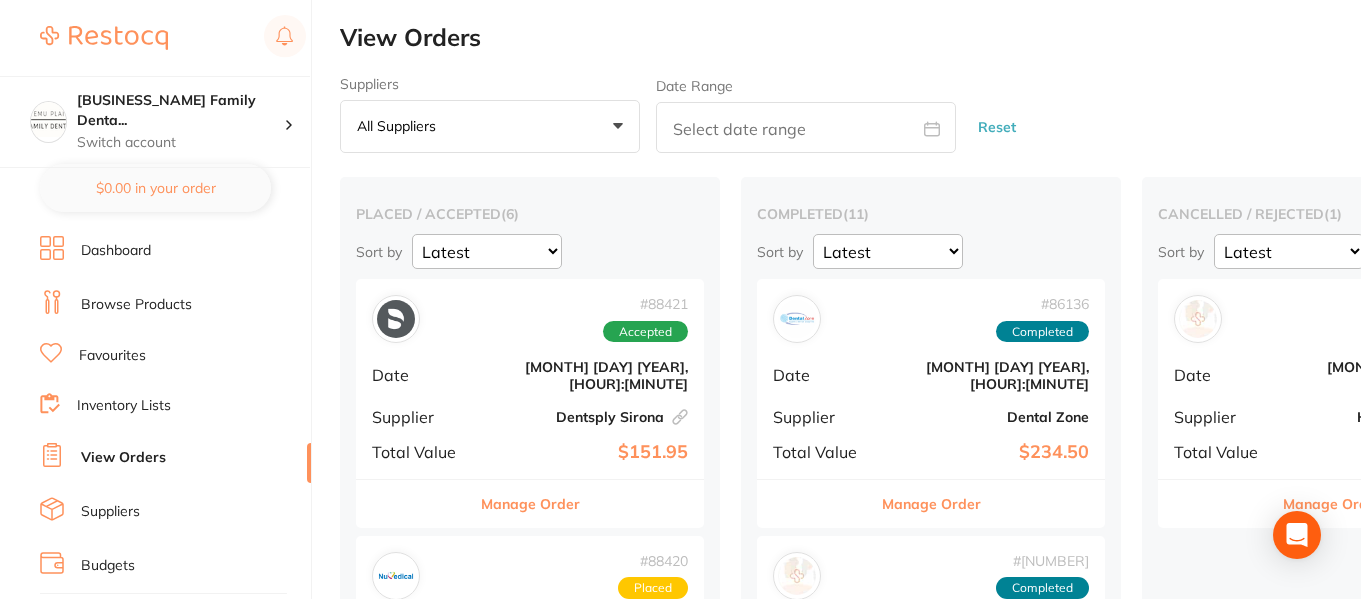 click on "Inventory Lists" at bounding box center (124, 406) 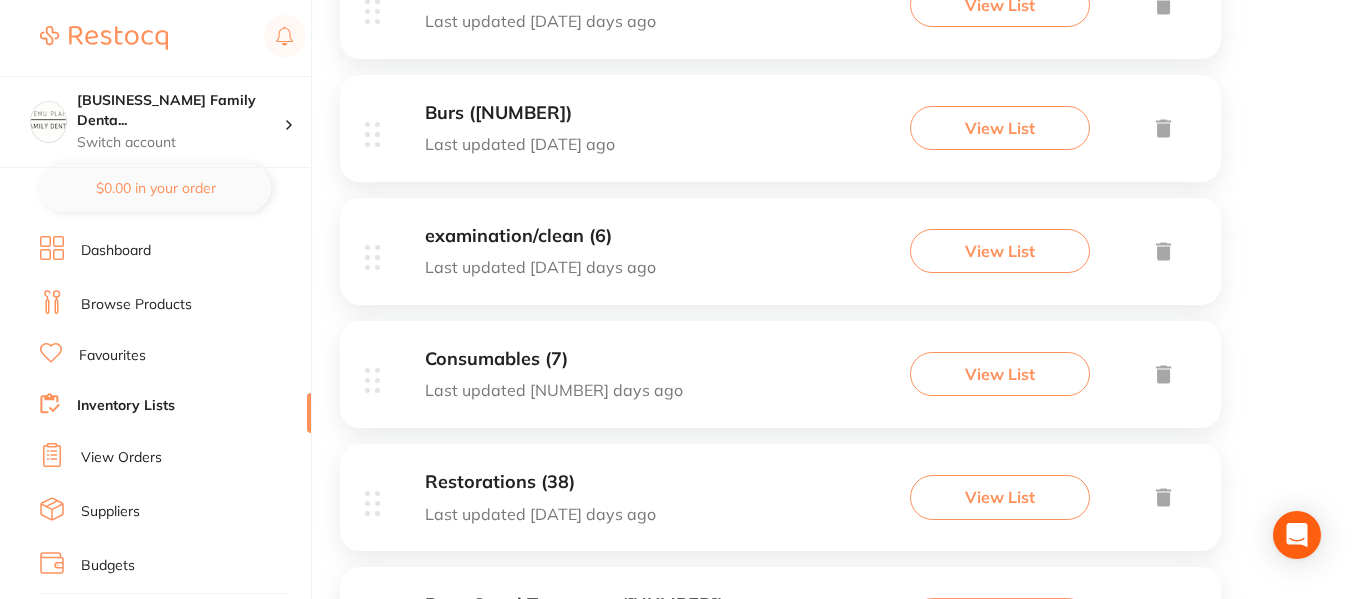 scroll, scrollTop: 1088, scrollLeft: 0, axis: vertical 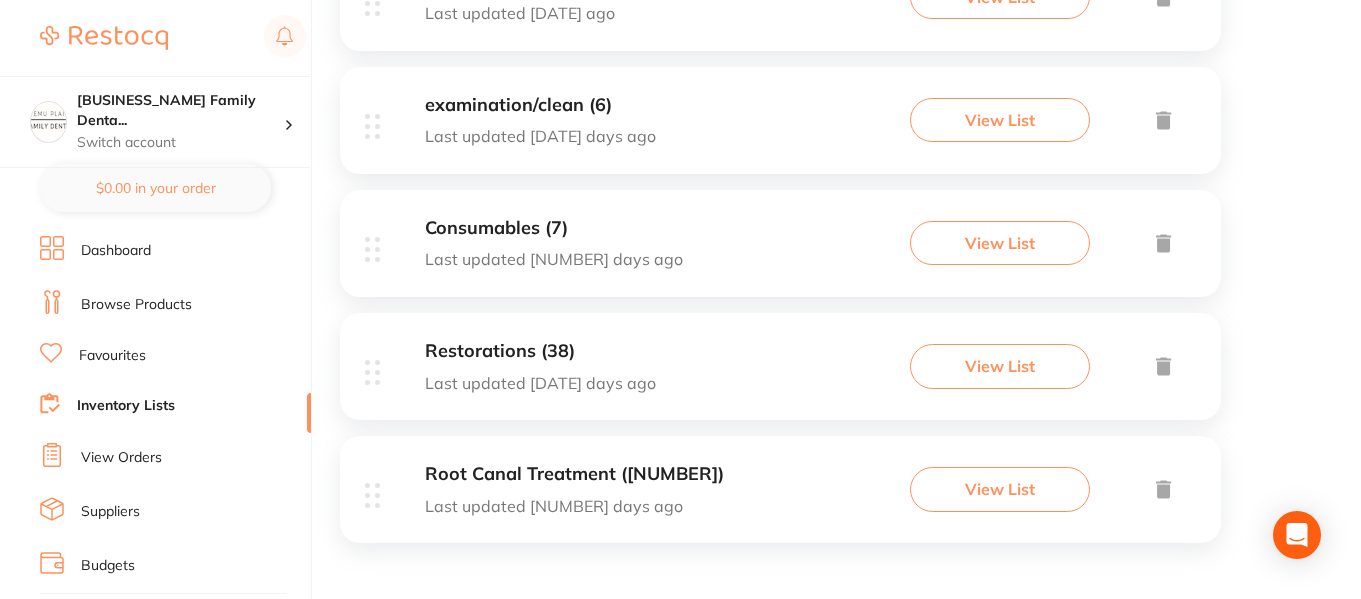 click on "Restorations  ([NUMBER]) Last updated [NUMBER] days ago View List" at bounding box center [780, 366] 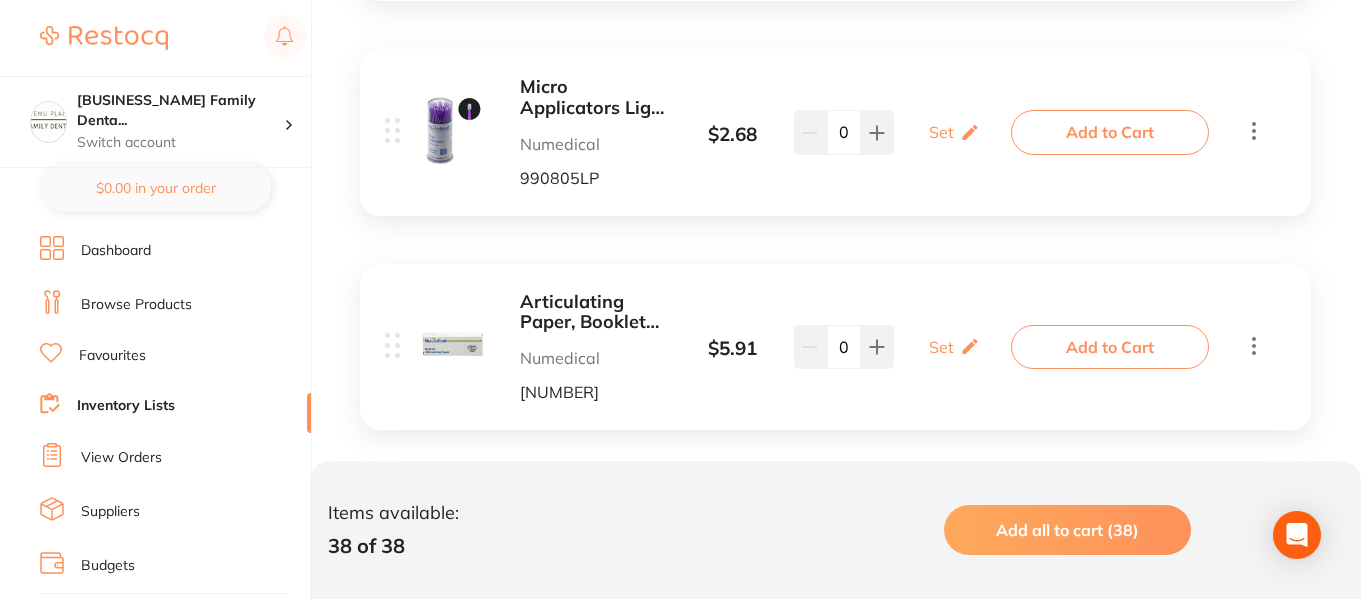 scroll, scrollTop: 3615, scrollLeft: 0, axis: vertical 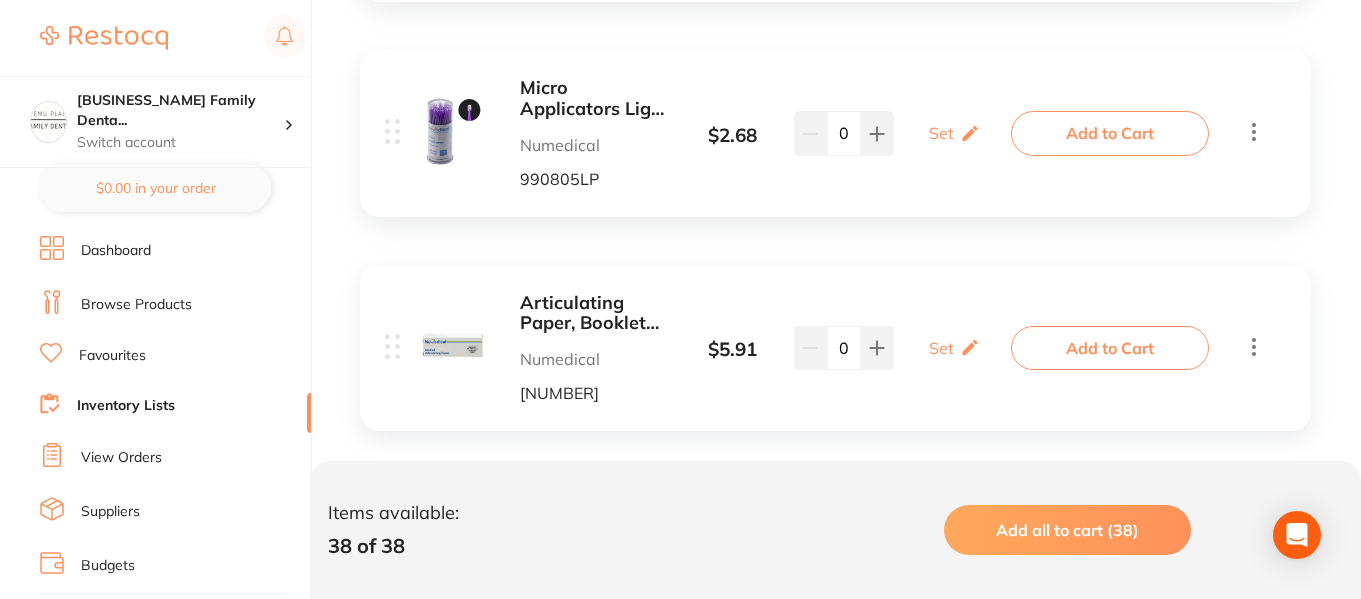 click on "View Orders" at bounding box center [121, 458] 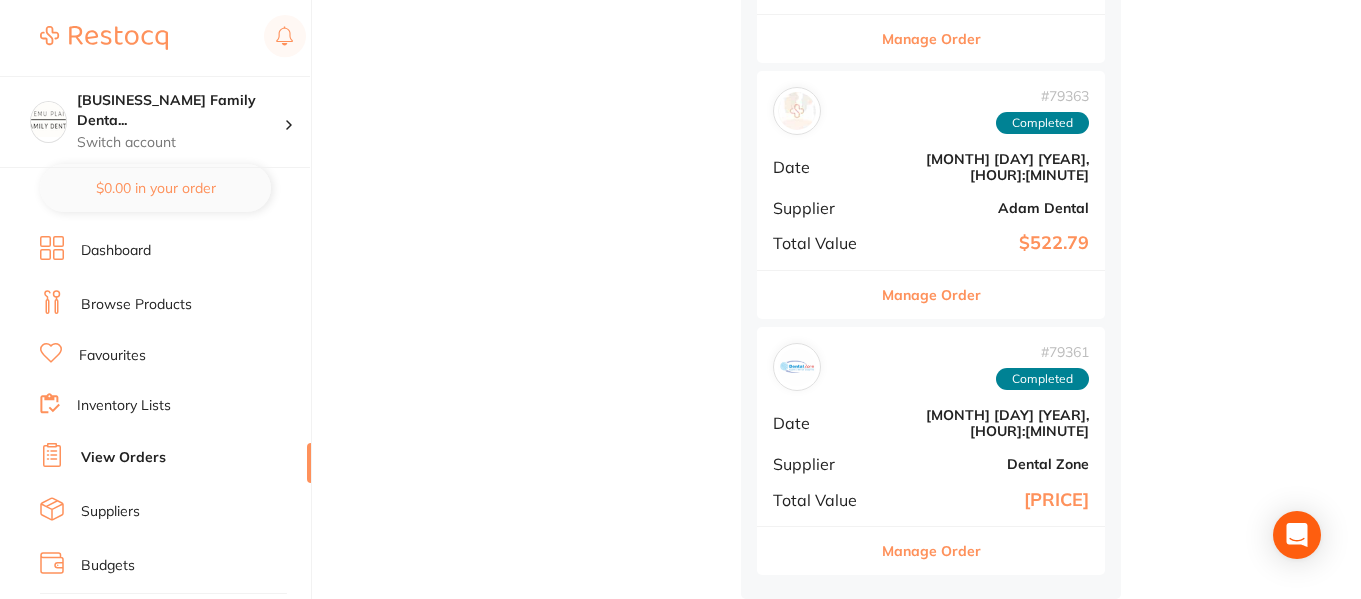 scroll, scrollTop: 0, scrollLeft: 0, axis: both 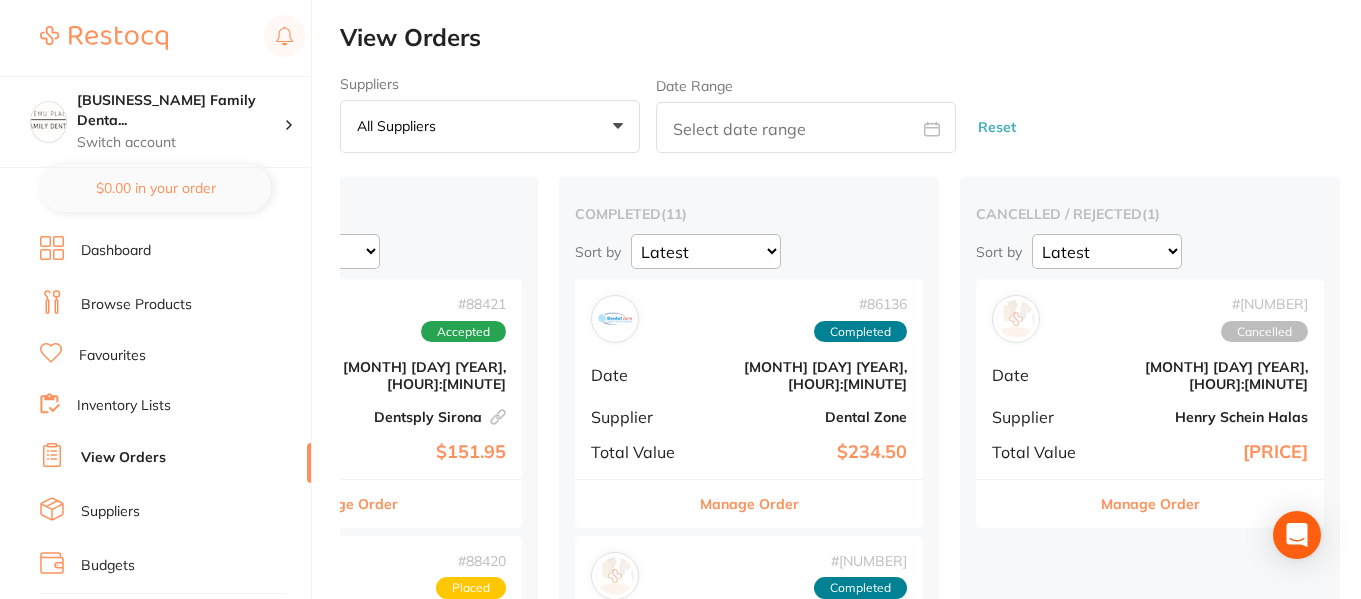 click on "Manage Order" at bounding box center [1150, 504] 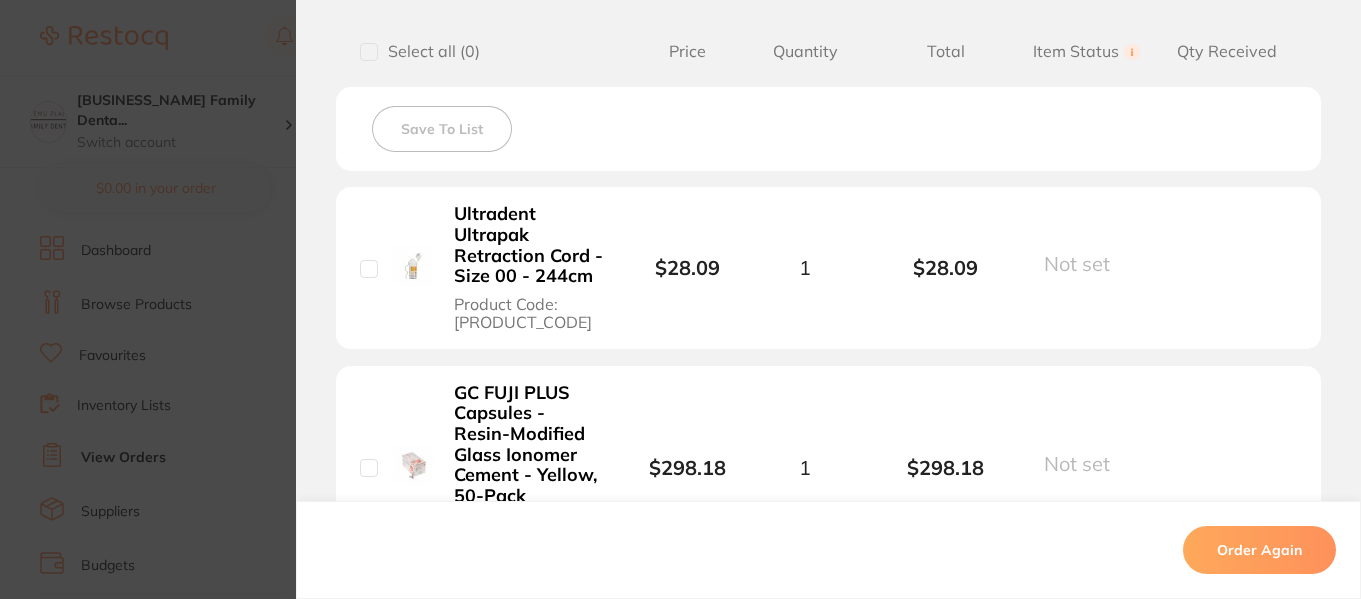 scroll, scrollTop: 519, scrollLeft: 0, axis: vertical 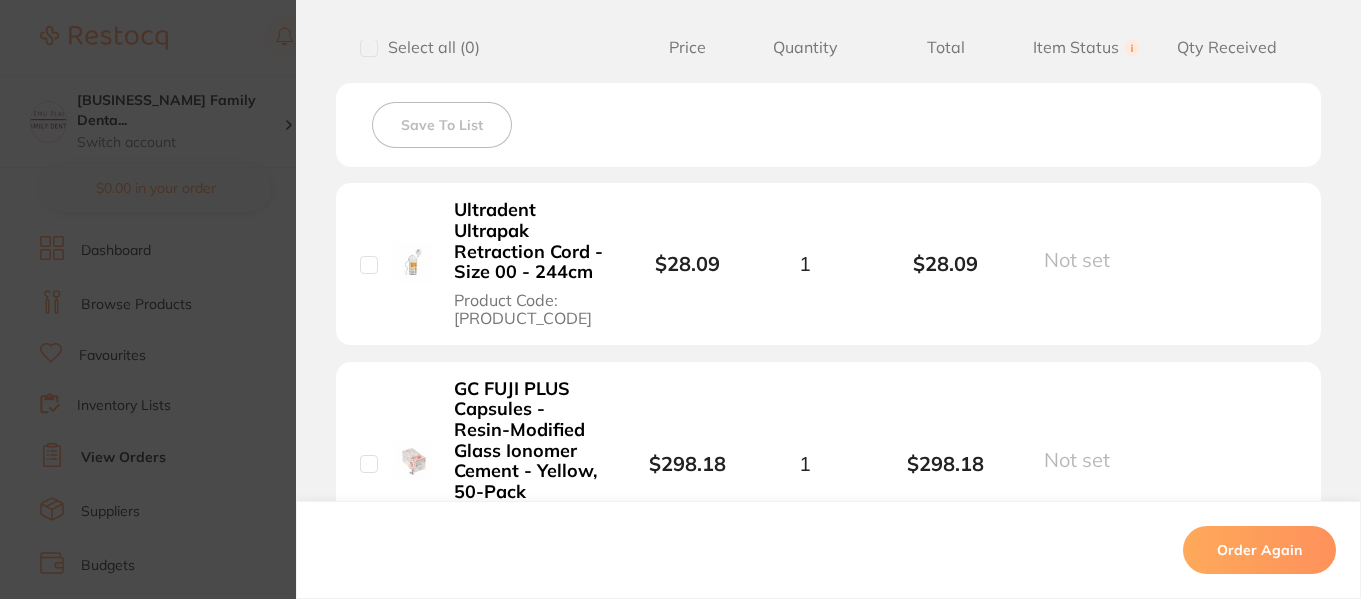 click on "Order ID: Restocq- 88419   Order Information Cancelled  Order Order Date [MONTH] [DAY] [YEAR], [HOUR]:[MINUTE] Supplier Henry Schein Halas   Customer Account Number 2EPF009 Delivery Address Shop 6 Cnr Great Western Highway, 1 Pyramid St, , [CITY] [STATE] [ZIP] Total Value $358.90 Order Notes Upload attachments There are currently no notes to display. Your Orders   Select all ( 0 ) Price Quantity Total Item Status   You can use this feature to track items that you have received and those that are on backorder Qty Received Save To List Ultradent Ultrapak Retraction Cord - Size 00 - 244cm   Product    Code:  ULT-0136     $28.09 1 $28.09 Not set Received Back Order GC FUJI PLUS Capsules - Resin-Modified Glass Ionomer Cement - Yellow, 50-Pack   Product    Code:  GC-FUJIPLUSCAP     $298.18 1 $298.18 Not set Received Back Order Ultradent Ultrapak Retraction Cord - Size 00 - 244cm Product    Code:  ULT-0136 $28.09 Quantity:  1 Status:   Not set Received Back Order Quantity Received: Product    Code:  GC-FUJIPLUSCAP $298.18 Quantity:  1" at bounding box center (680, 299) 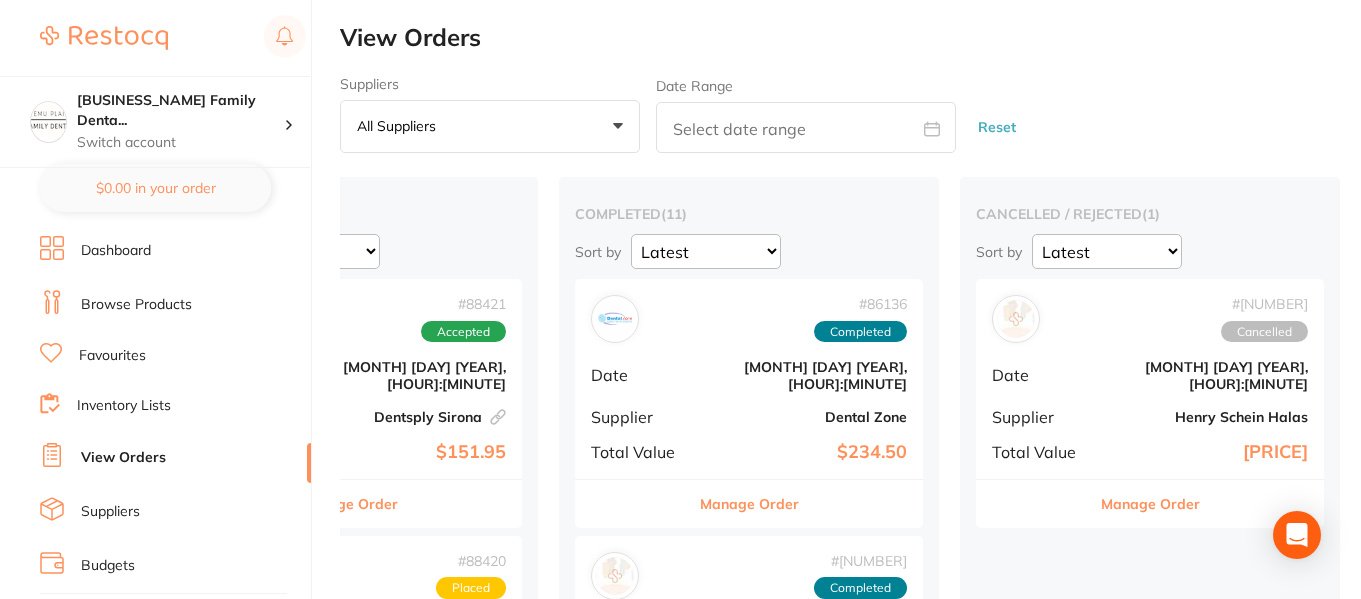 click on "Inventory Lists" at bounding box center [124, 406] 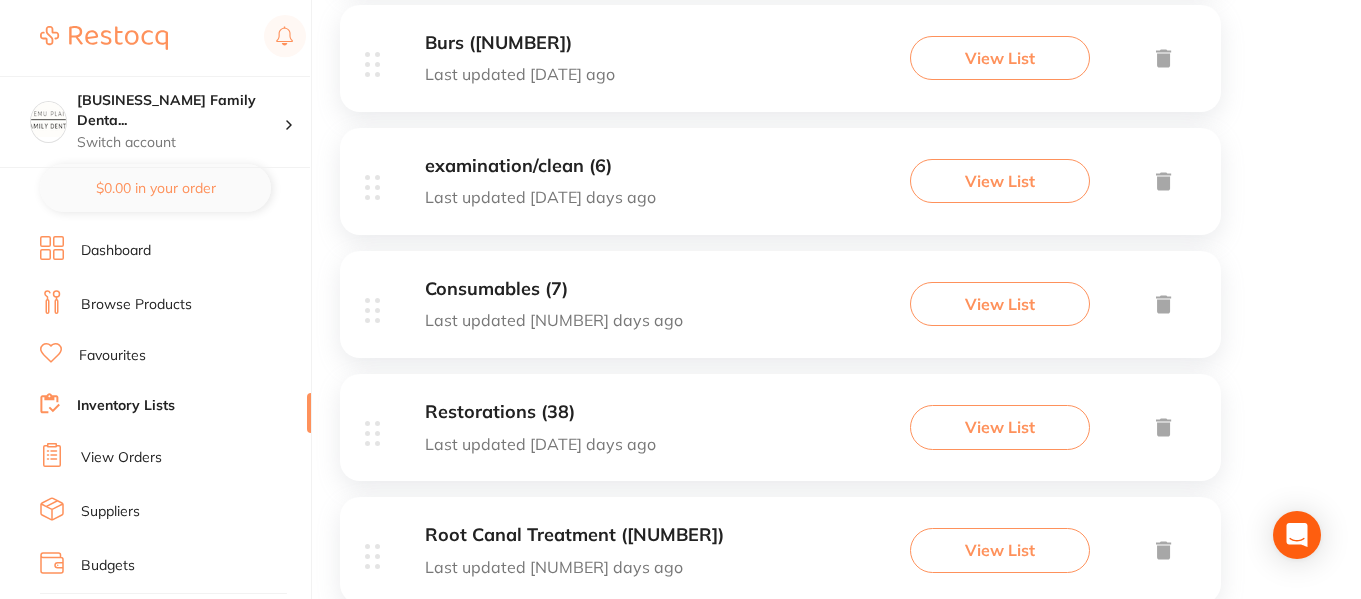 scroll, scrollTop: 1088, scrollLeft: 0, axis: vertical 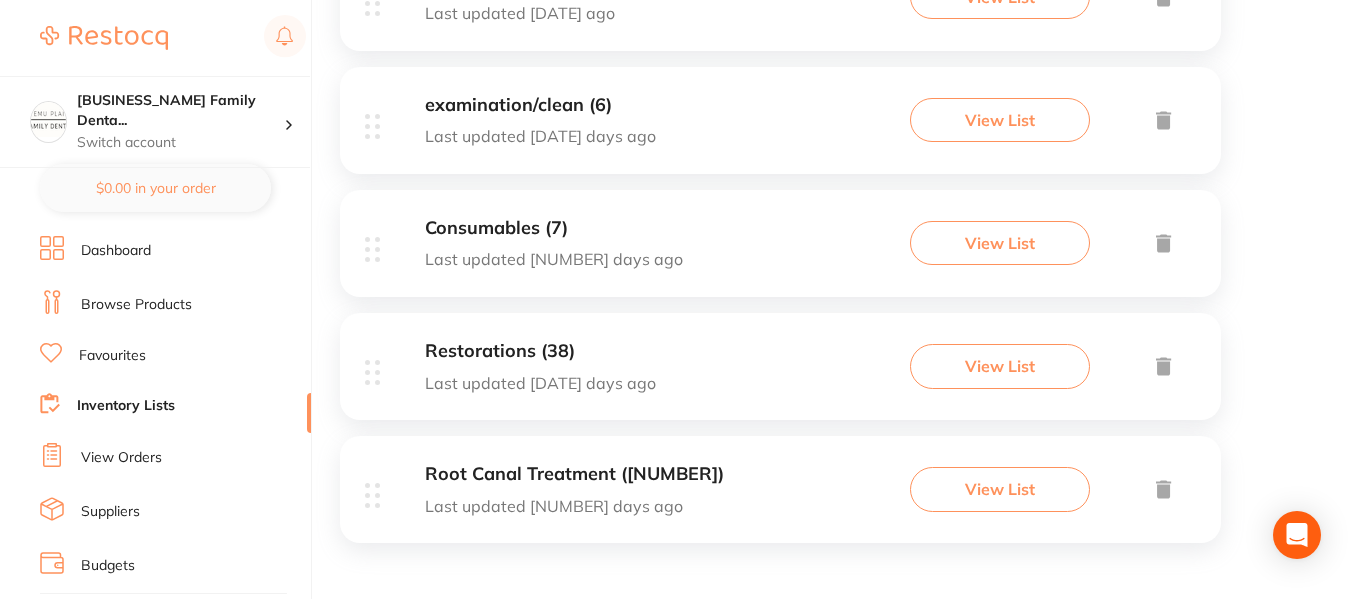 click on "Restorations  ([NUMBER]) Last updated [NUMBER] days ago" at bounding box center (540, 366) 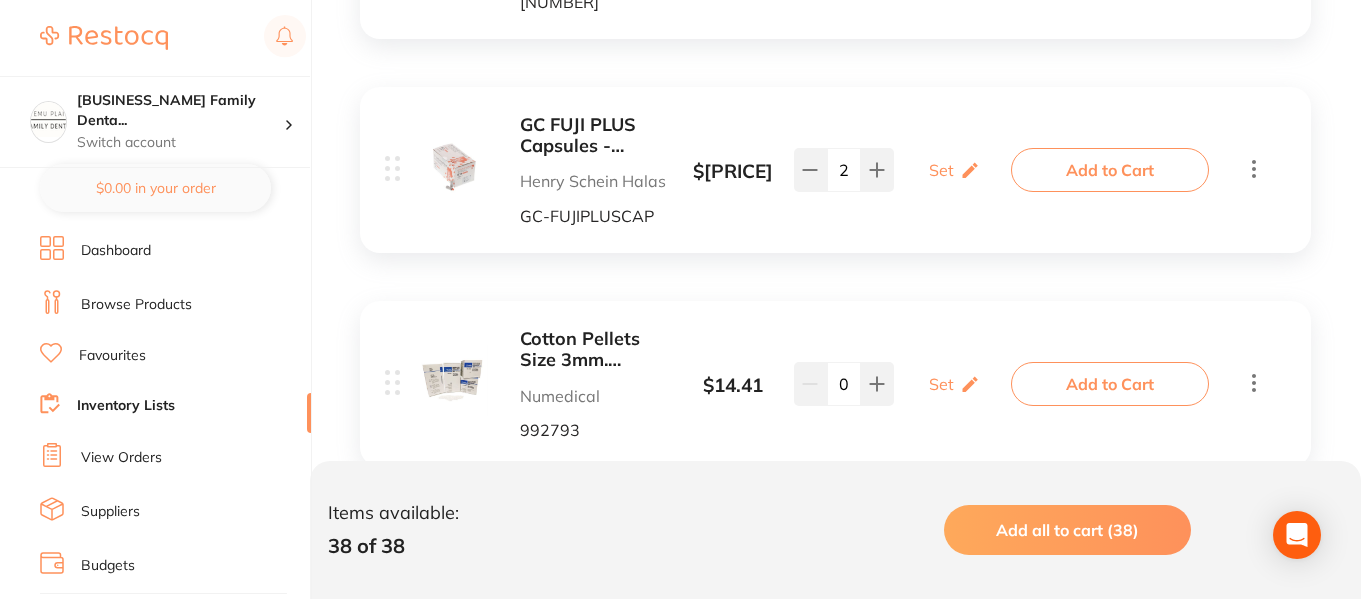 scroll, scrollTop: 2899, scrollLeft: 0, axis: vertical 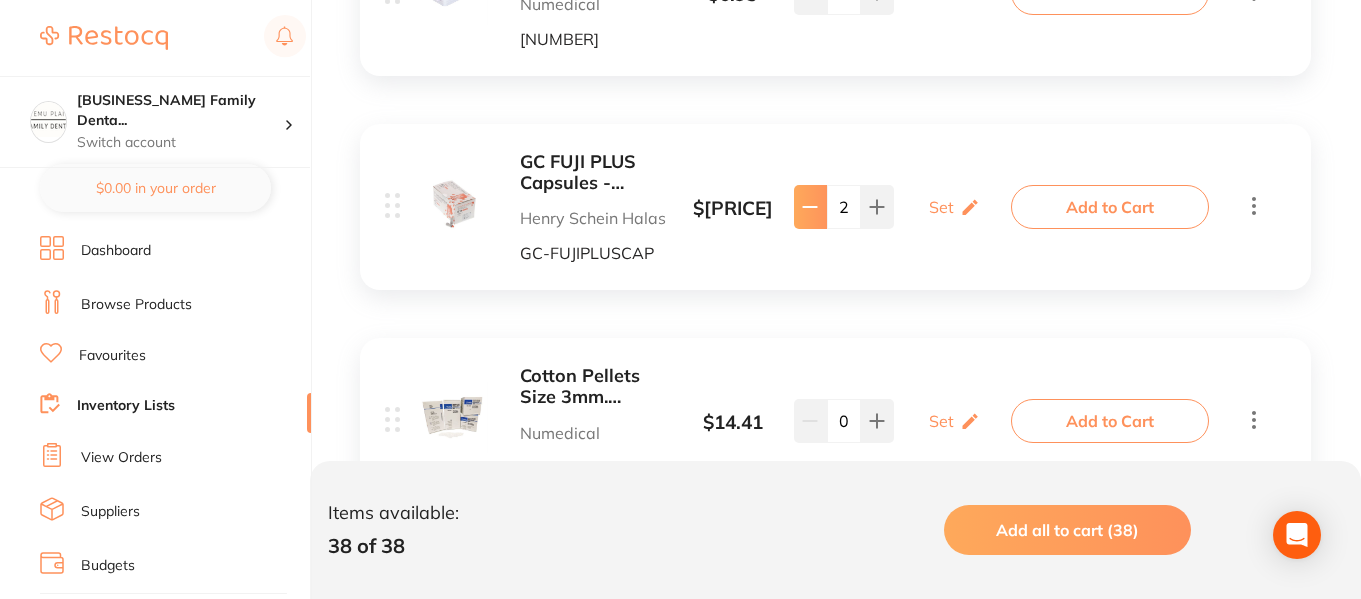 click 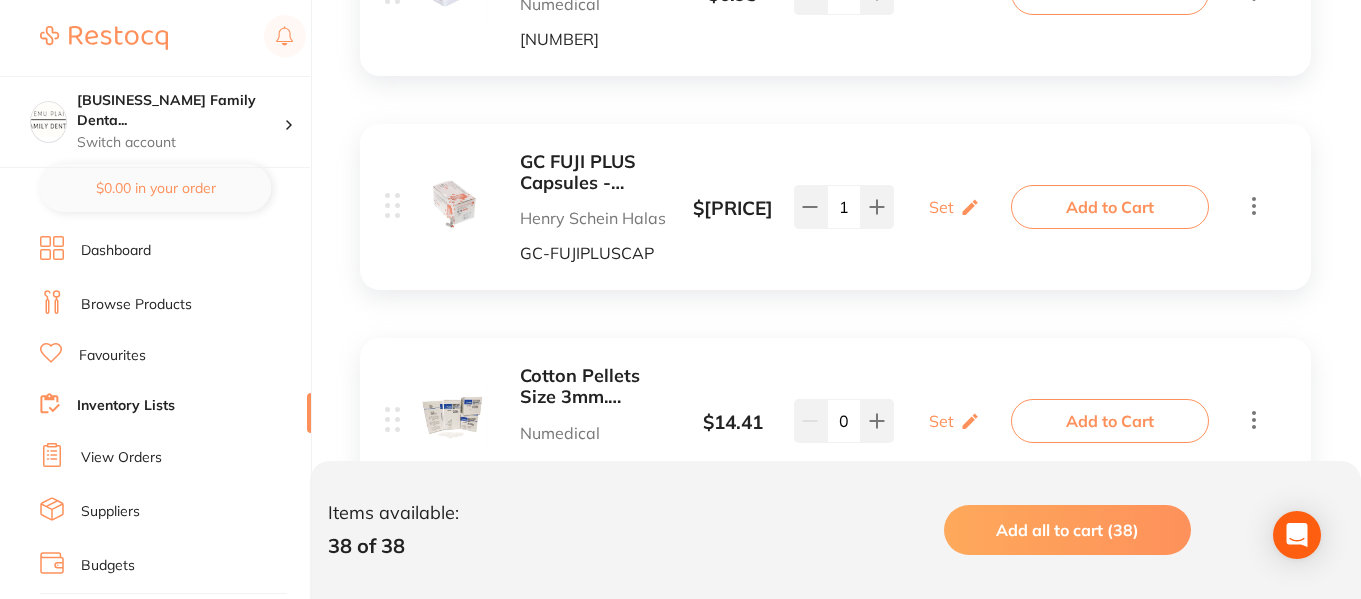 click on "Add to Cart" at bounding box center (1110, 207) 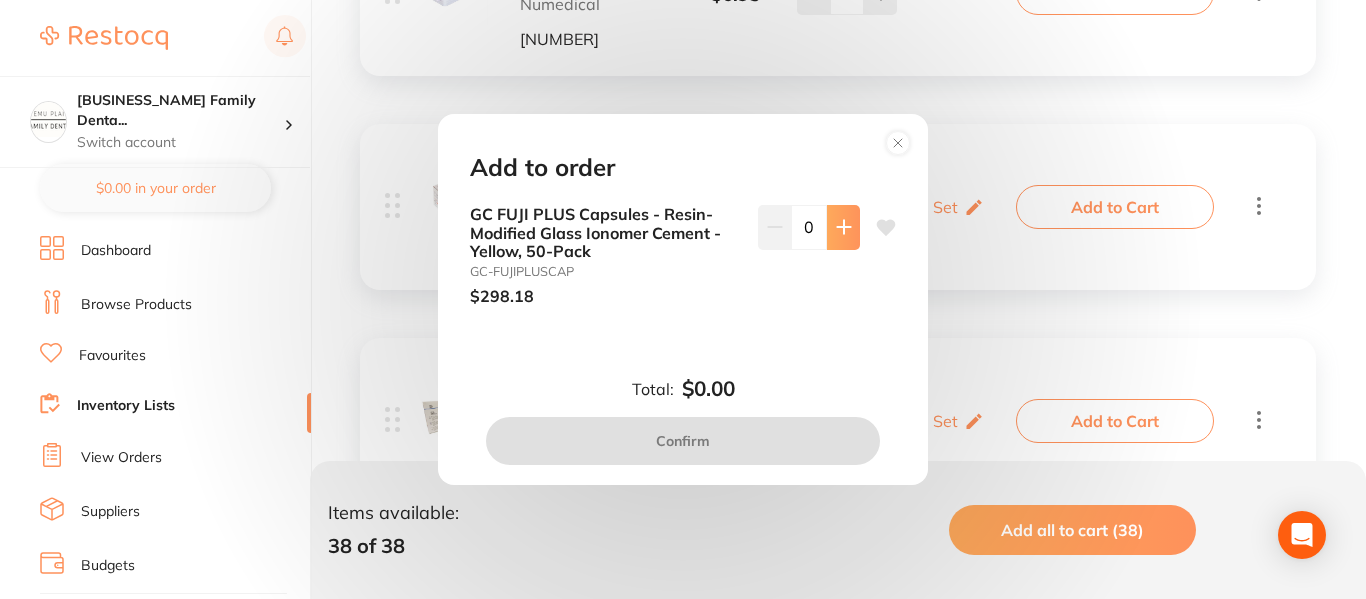 click 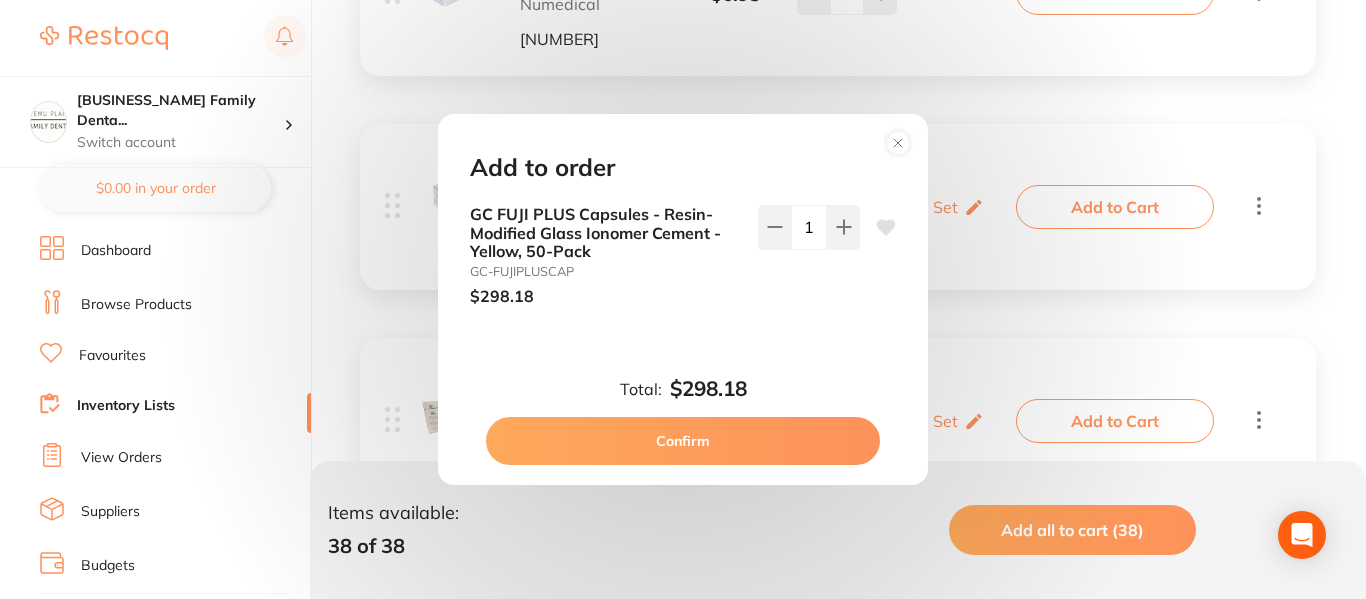 click on "Confirm" at bounding box center (683, 441) 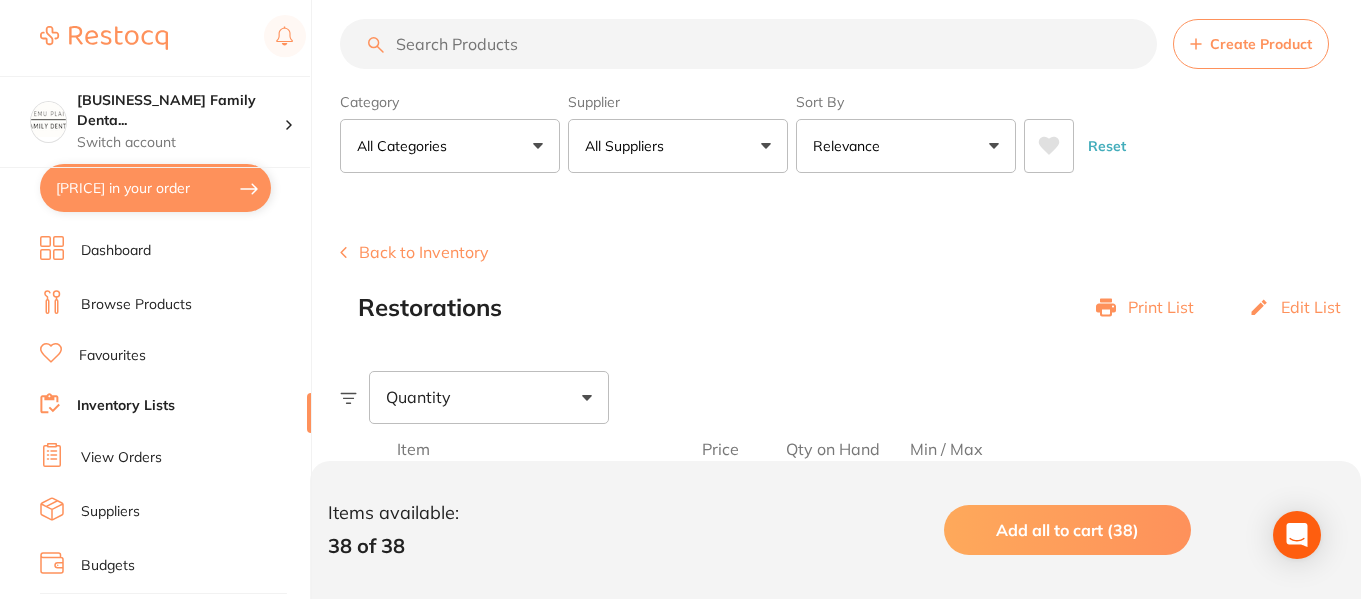scroll, scrollTop: 0, scrollLeft: 0, axis: both 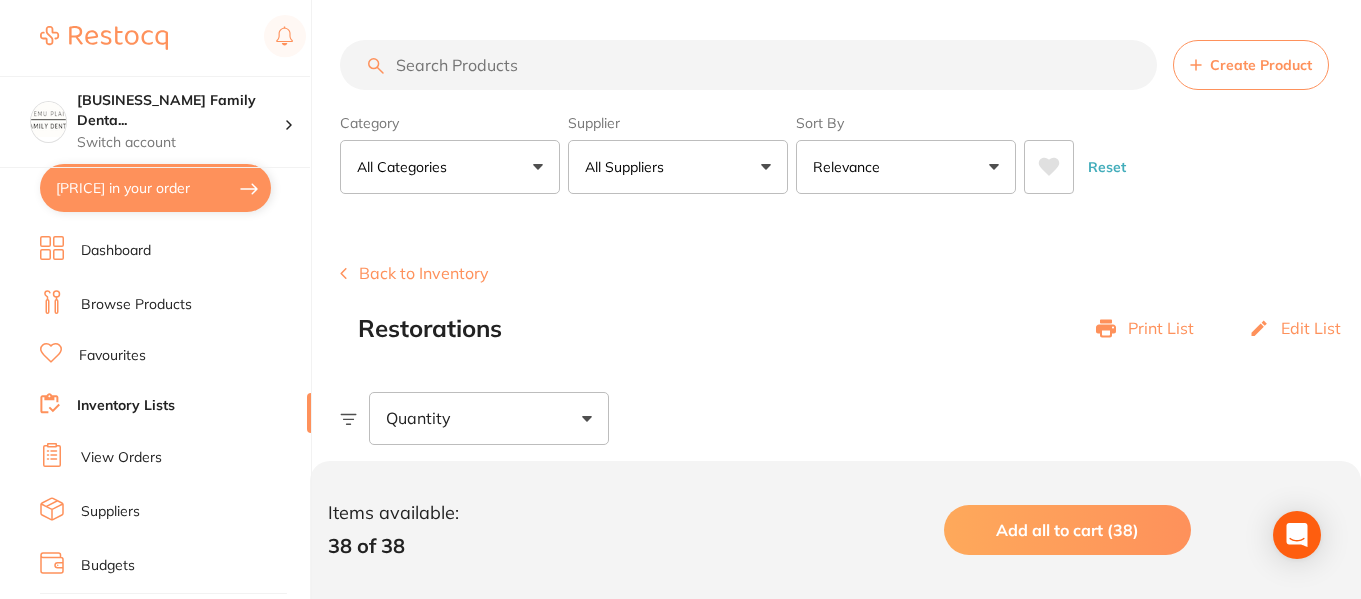 click 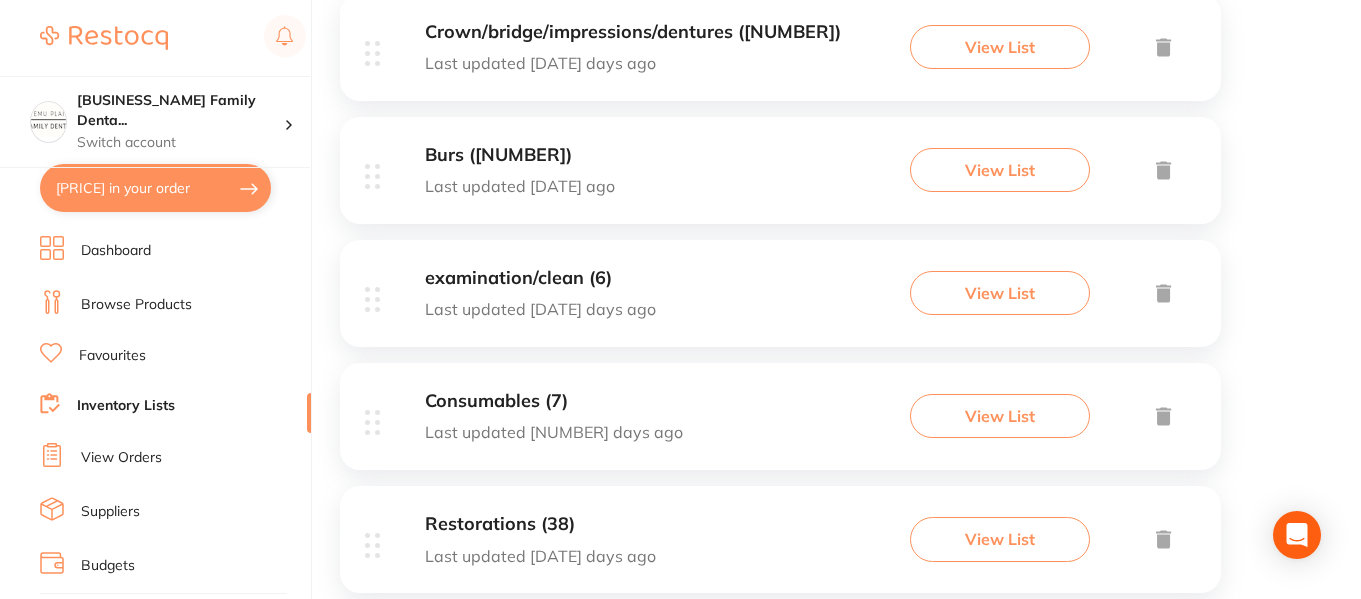 scroll, scrollTop: 918, scrollLeft: 0, axis: vertical 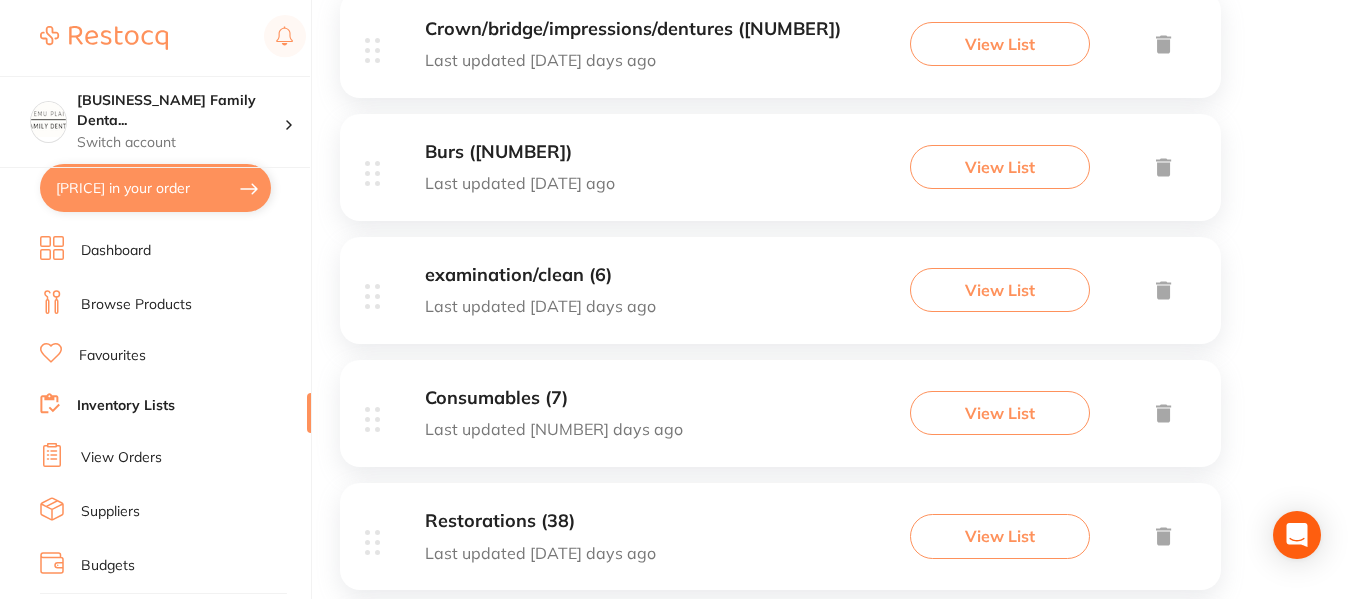 click on "Last updated [DATE] days ago" at bounding box center (633, 60) 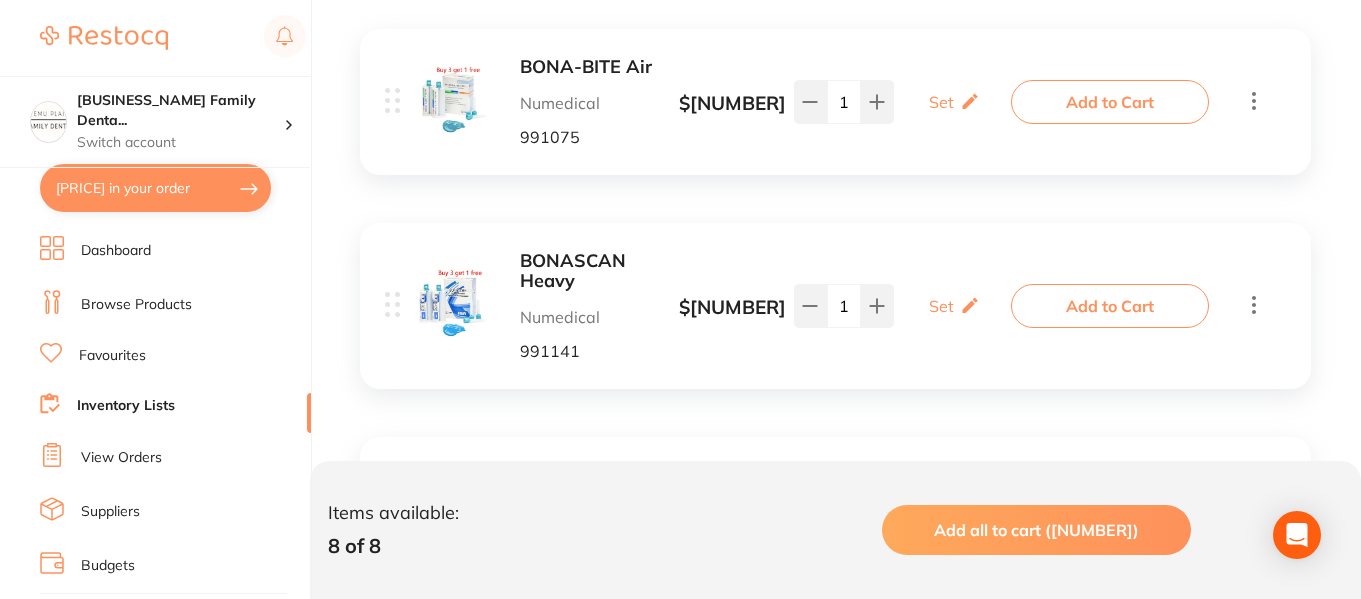 scroll, scrollTop: 0, scrollLeft: 0, axis: both 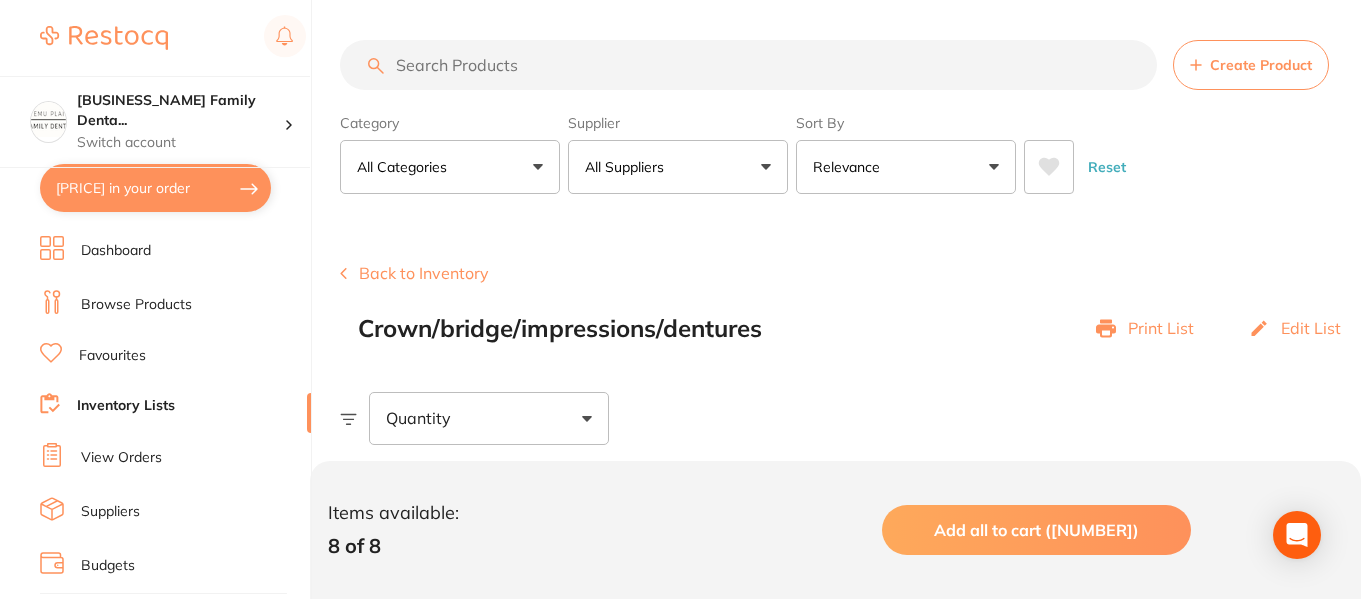 click on "View Orders" at bounding box center [121, 458] 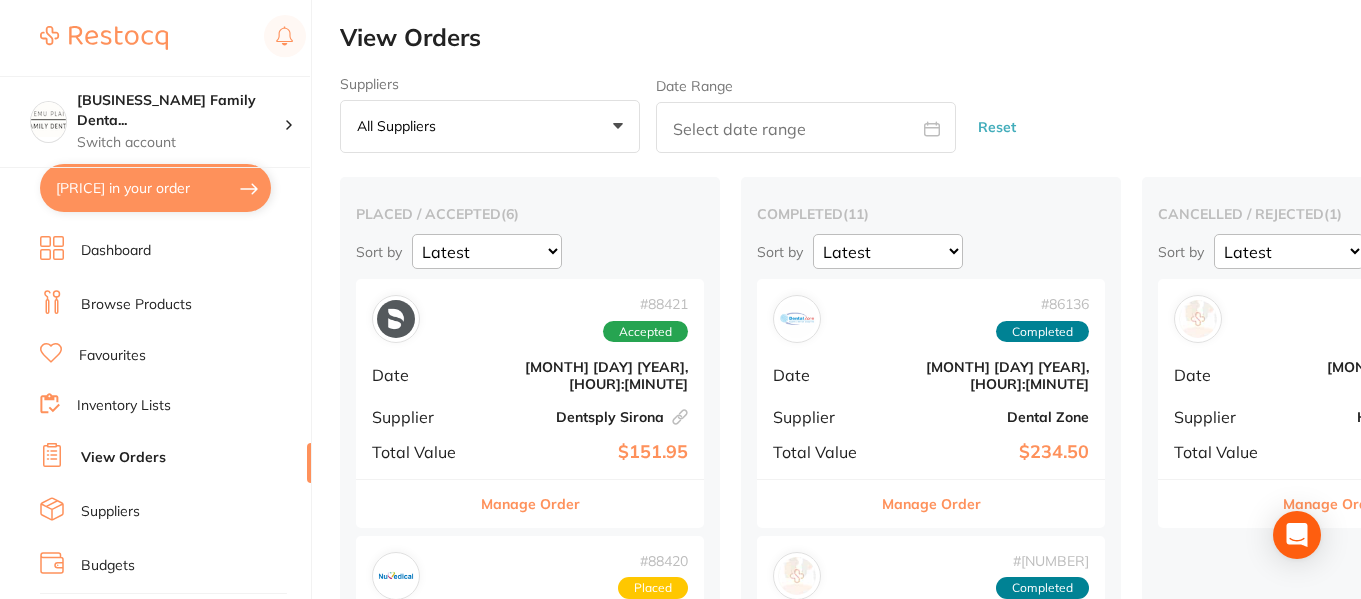 scroll, scrollTop: 0, scrollLeft: 182, axis: horizontal 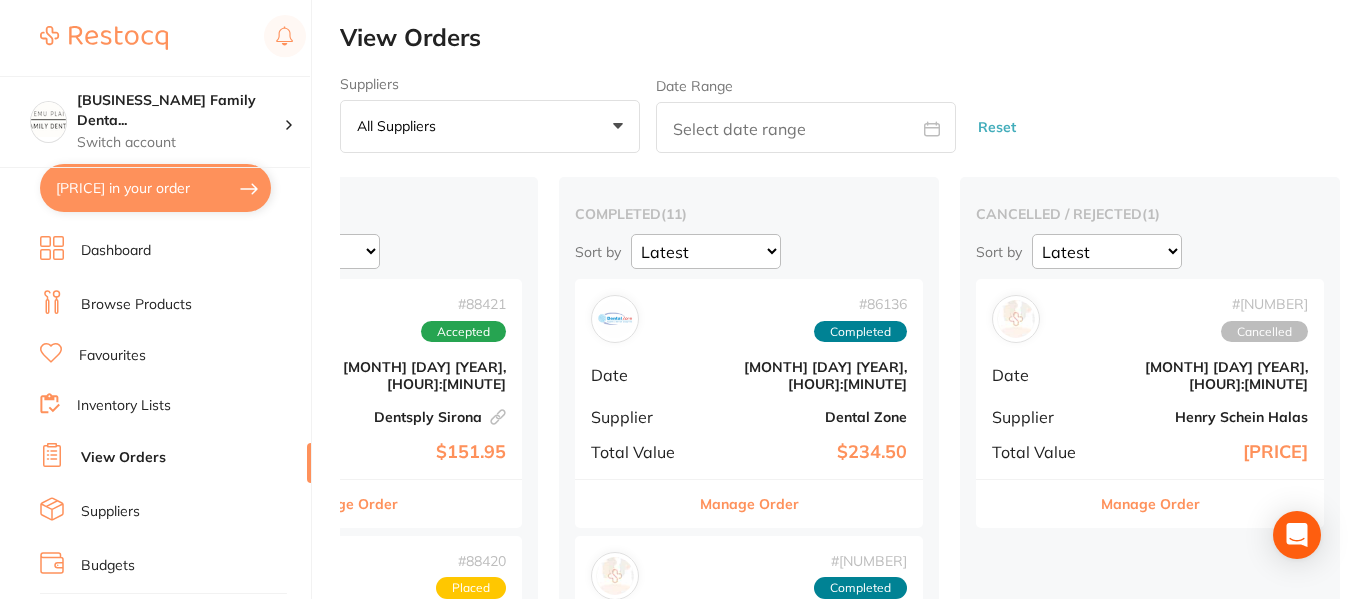 click on "# [NUMBER] Cancelled" at bounding box center [1150, 319] 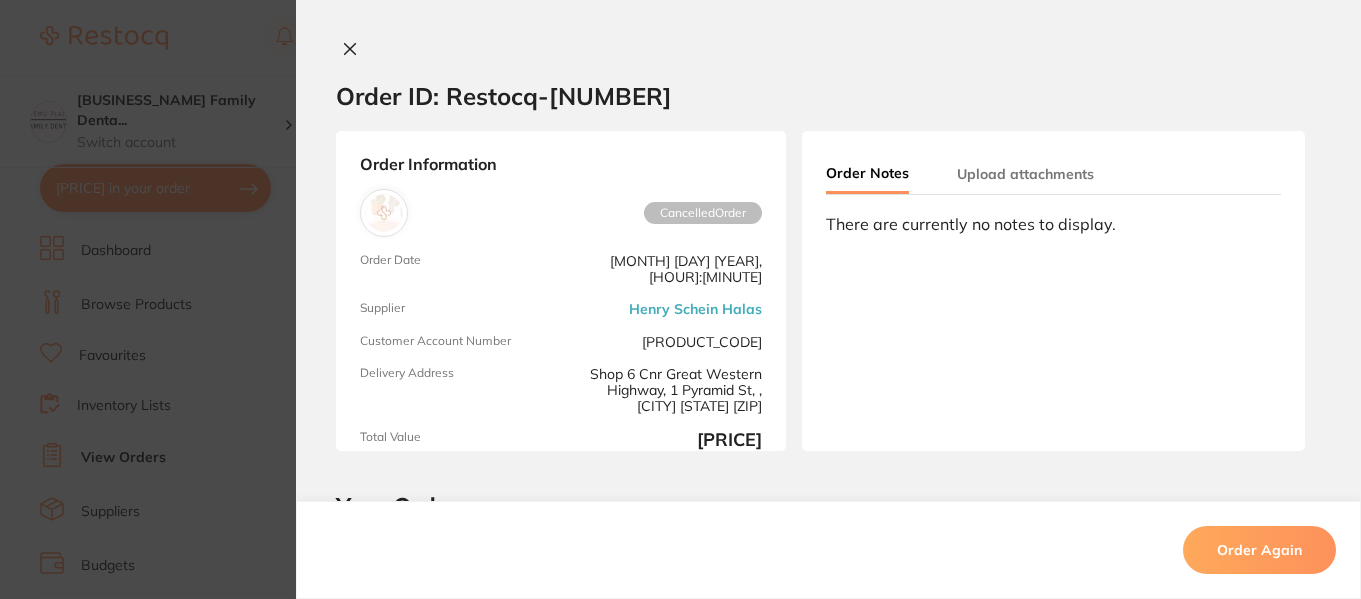 click on "Your Orders" at bounding box center [828, 506] 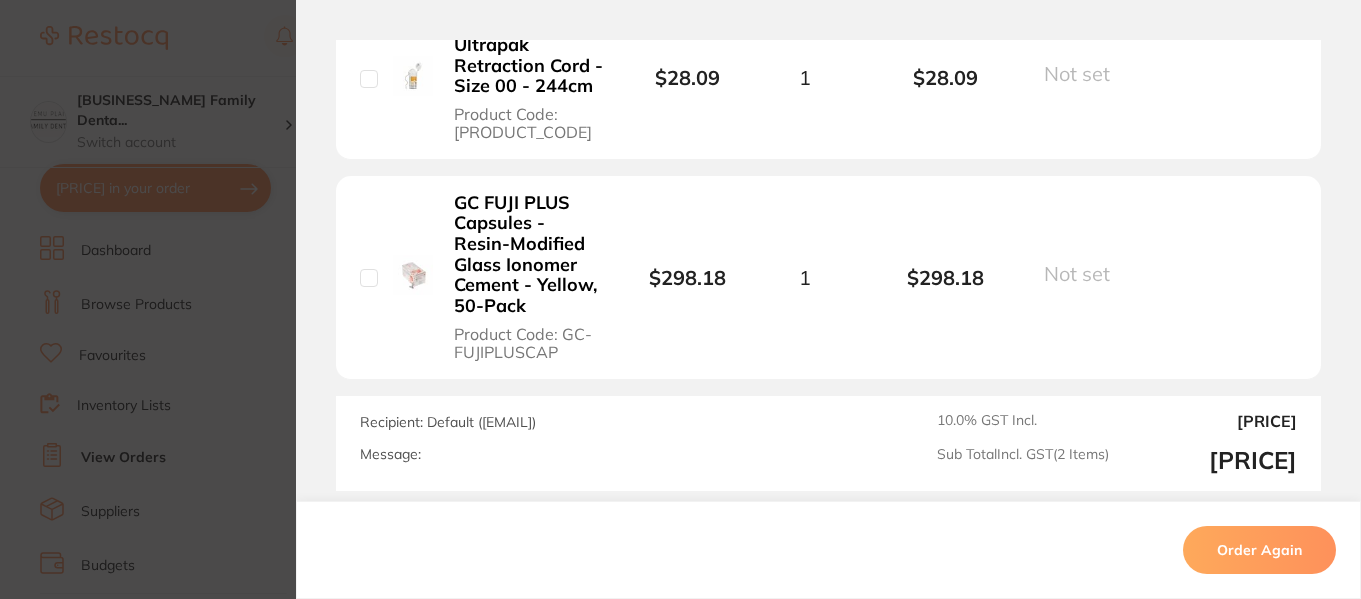 scroll, scrollTop: 706, scrollLeft: 0, axis: vertical 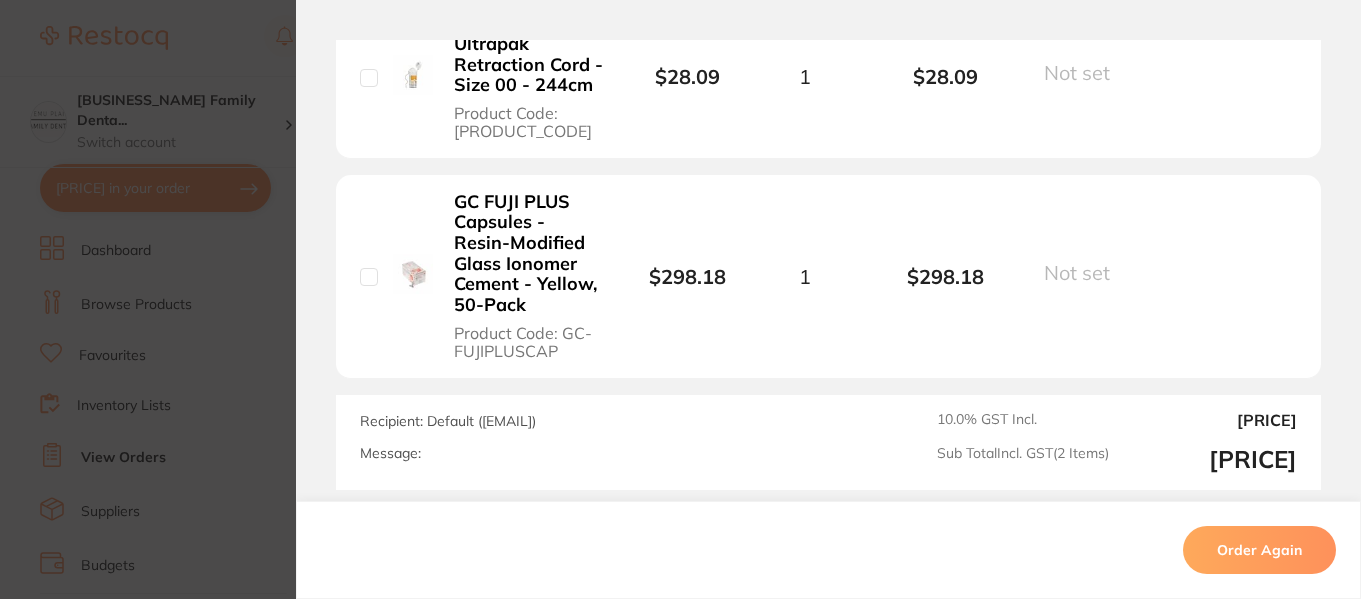 click at bounding box center [369, 78] 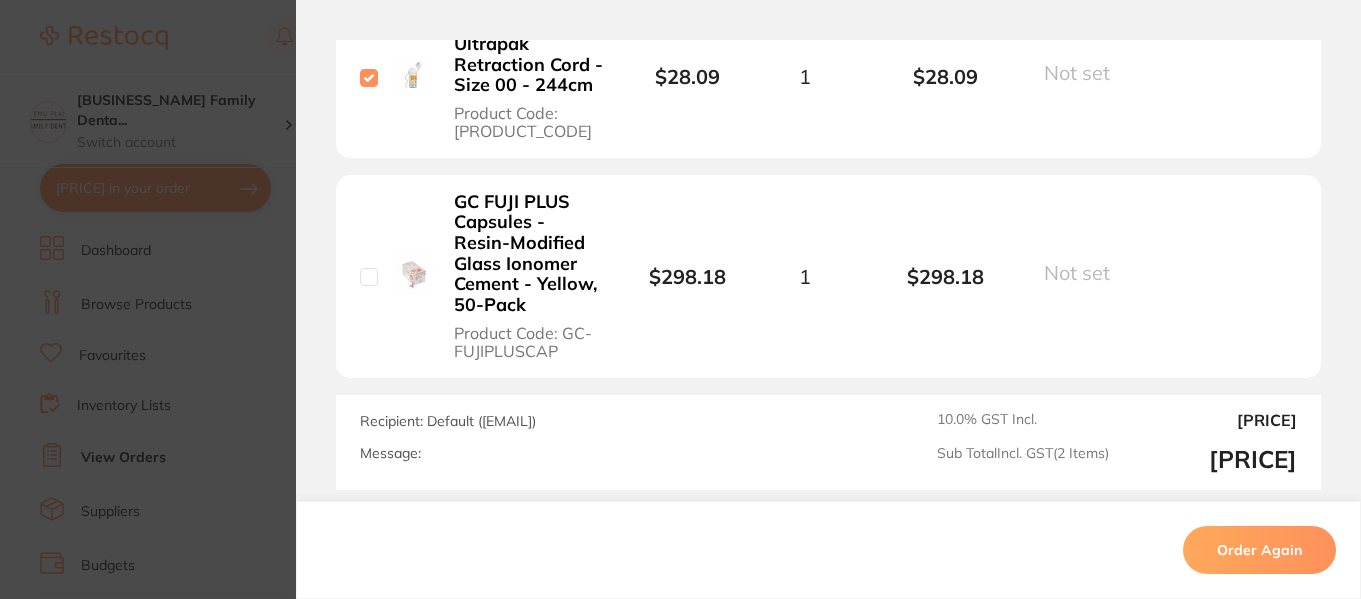 checkbox on "true" 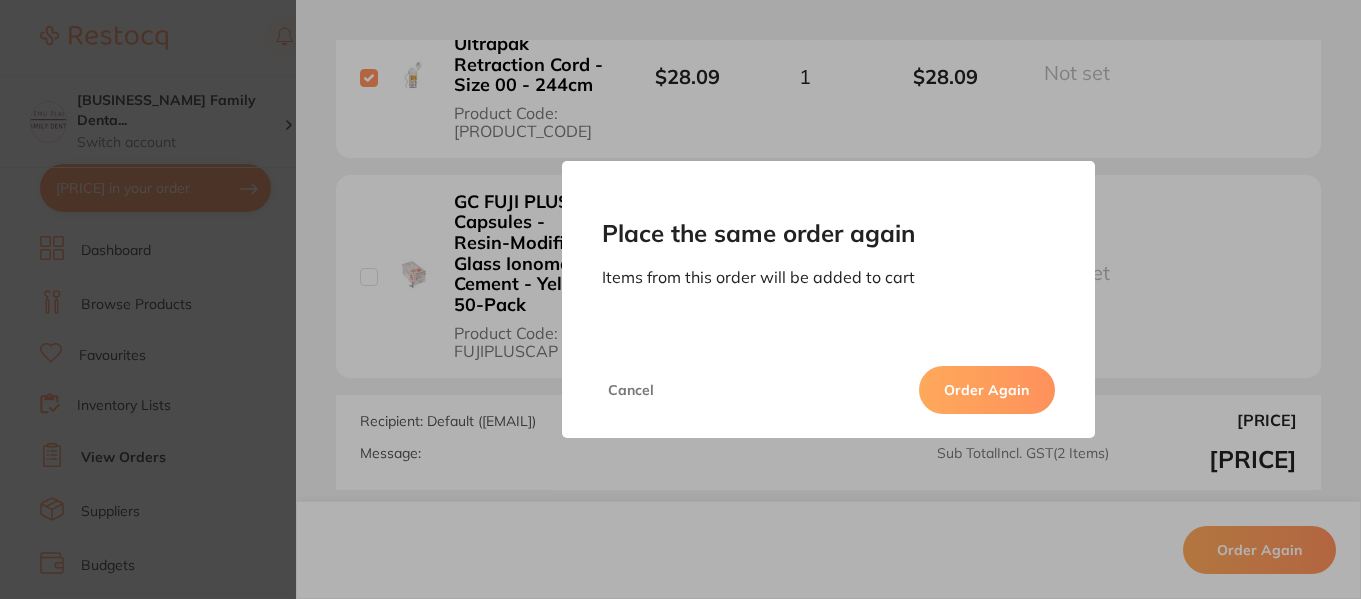 click on "Cancel" at bounding box center [631, 390] 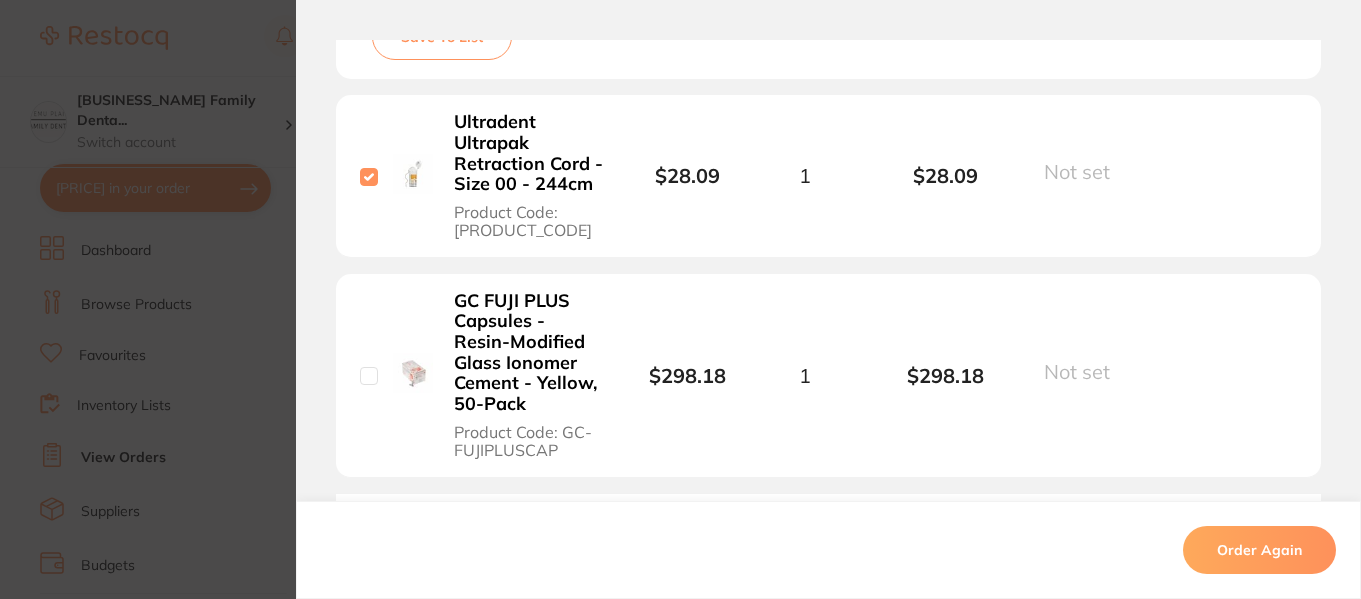 scroll, scrollTop: 498, scrollLeft: 0, axis: vertical 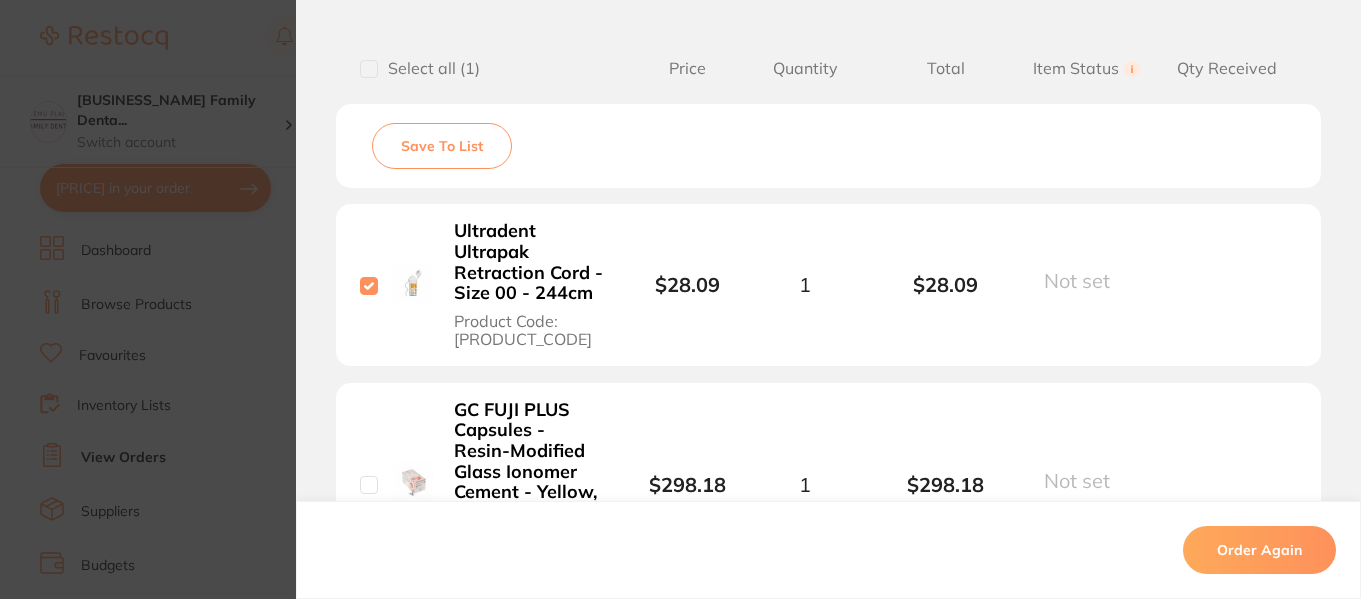click on "Save To List" at bounding box center [442, 146] 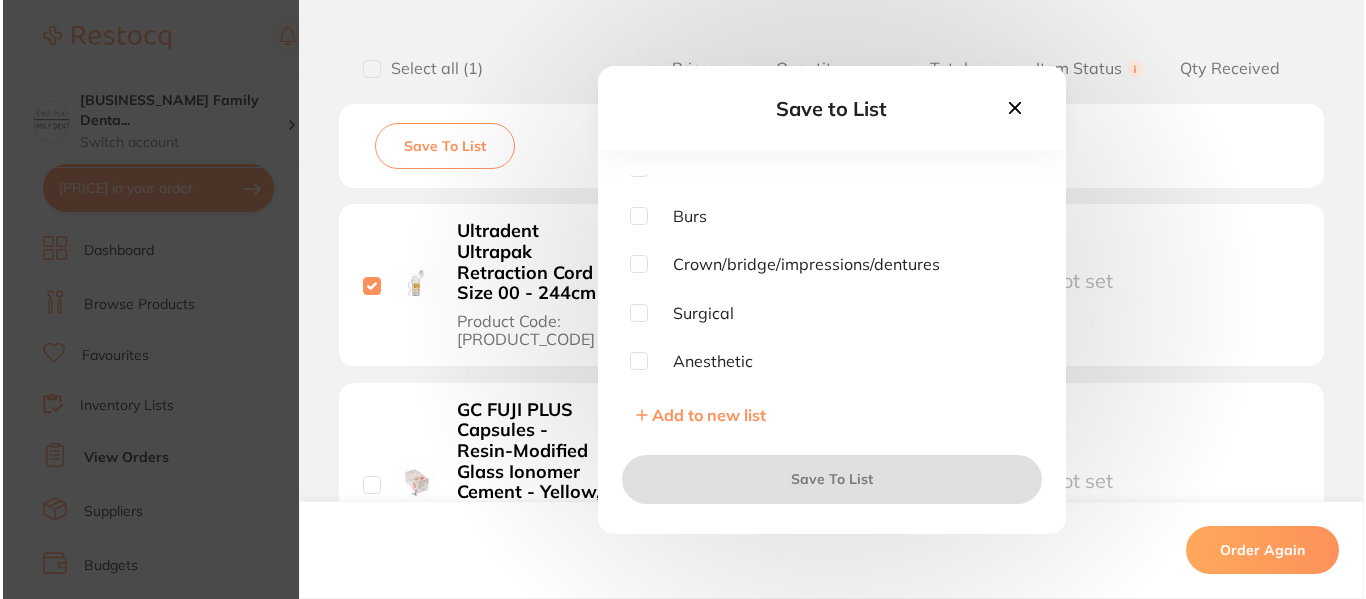 scroll, scrollTop: 167, scrollLeft: 0, axis: vertical 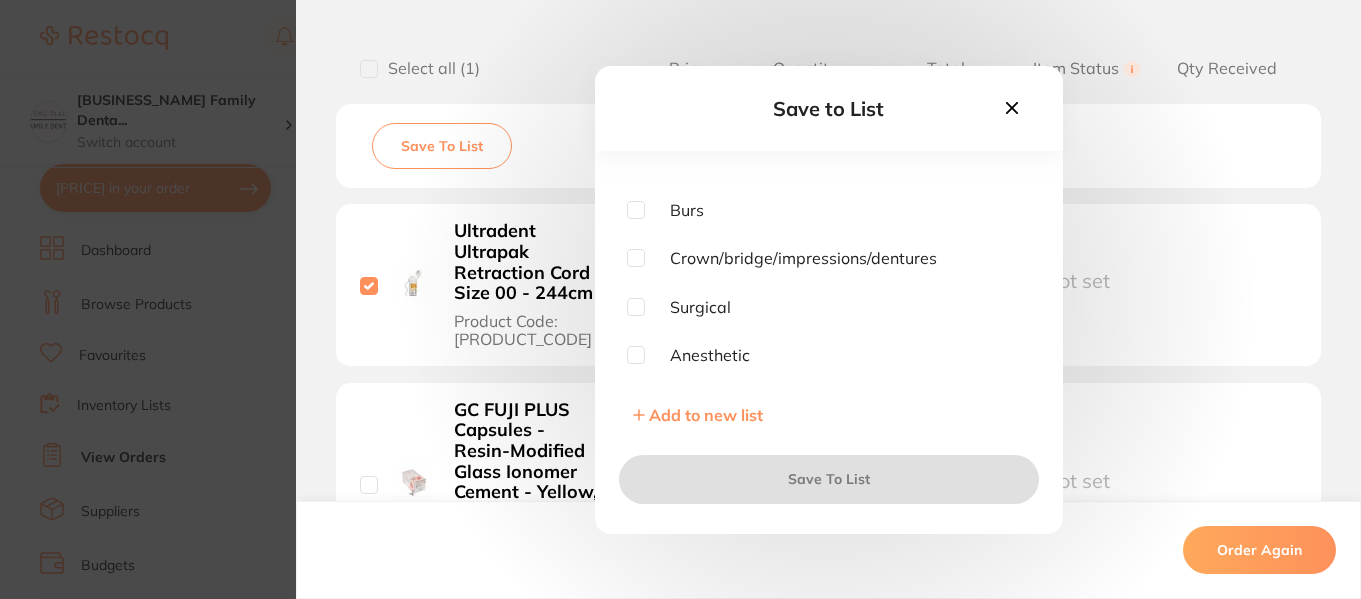 click at bounding box center (636, 258) 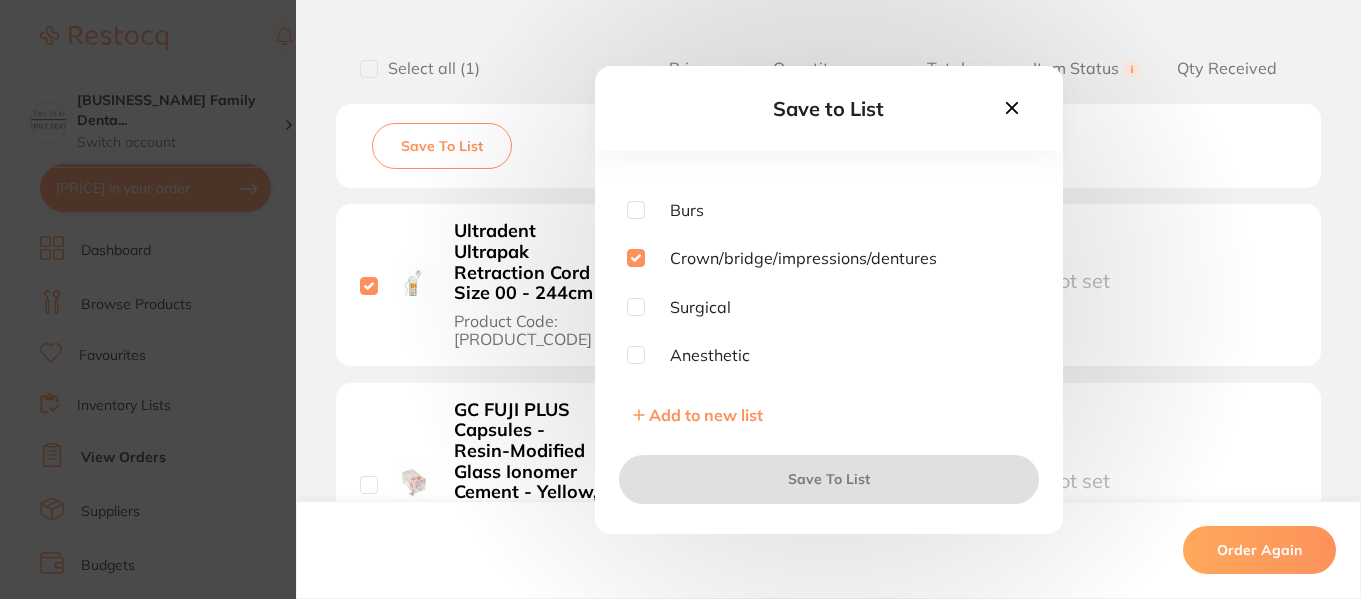 checkbox on "true" 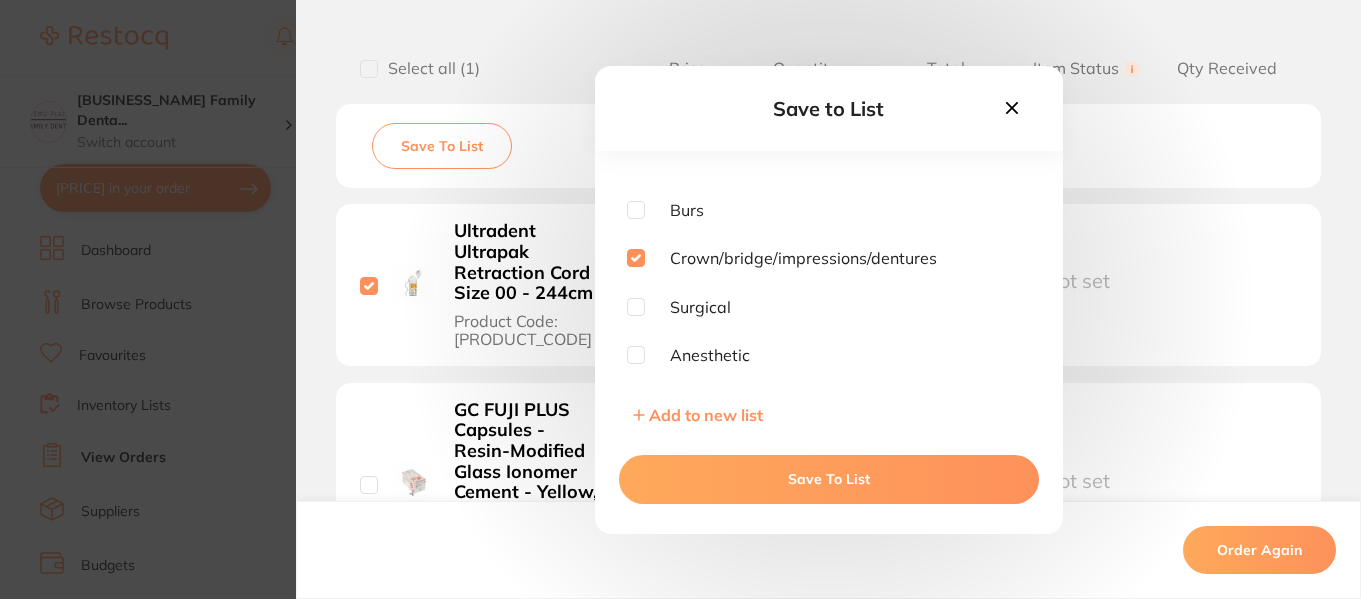 click on "Save To List" at bounding box center (829, 479) 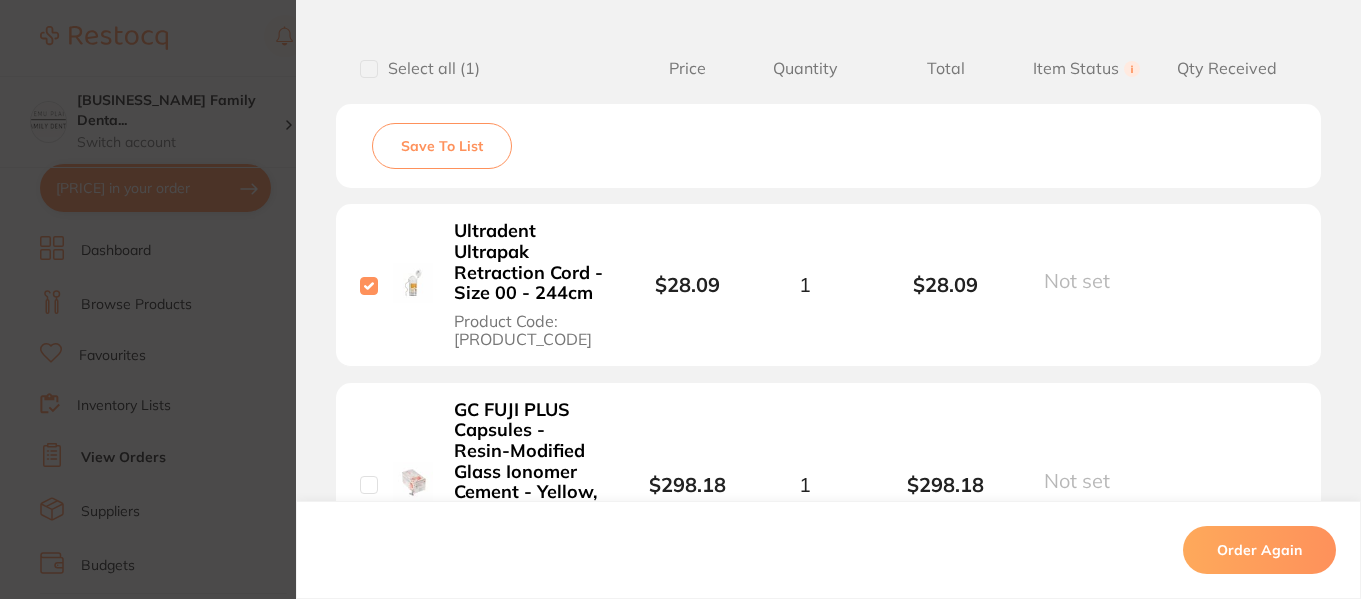 click on "Ultradent Ultrapak Retraction Cord - Size 00 - 244cm" at bounding box center (529, 262) 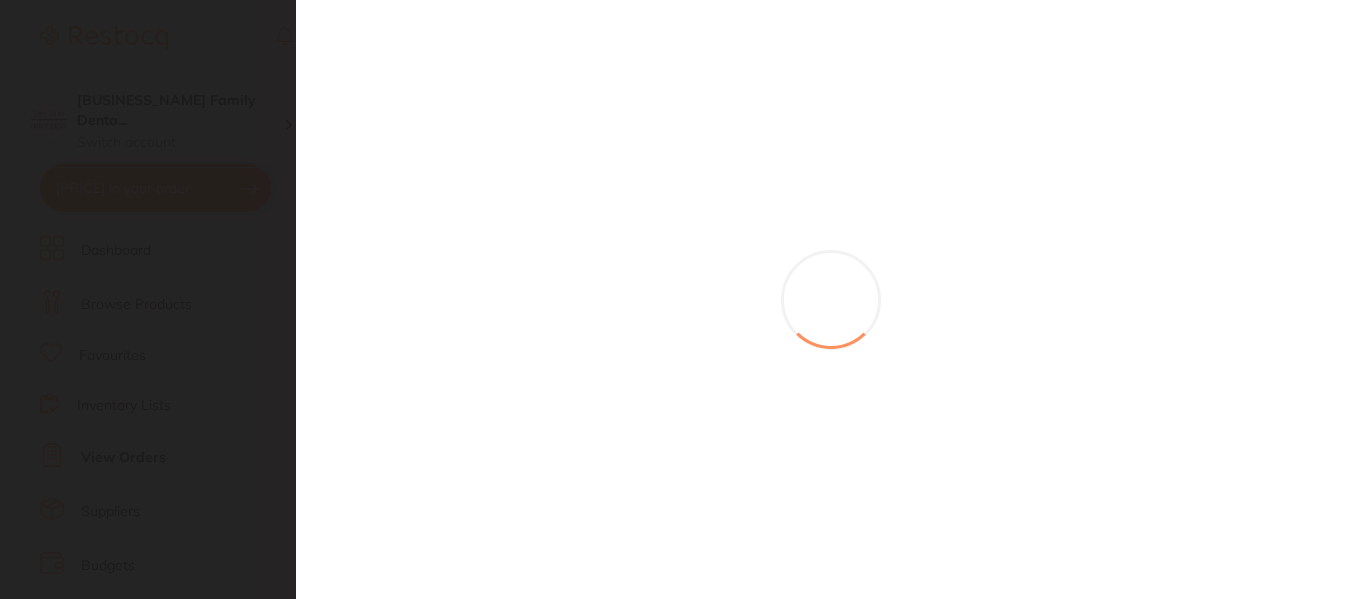 scroll, scrollTop: 0, scrollLeft: 177, axis: horizontal 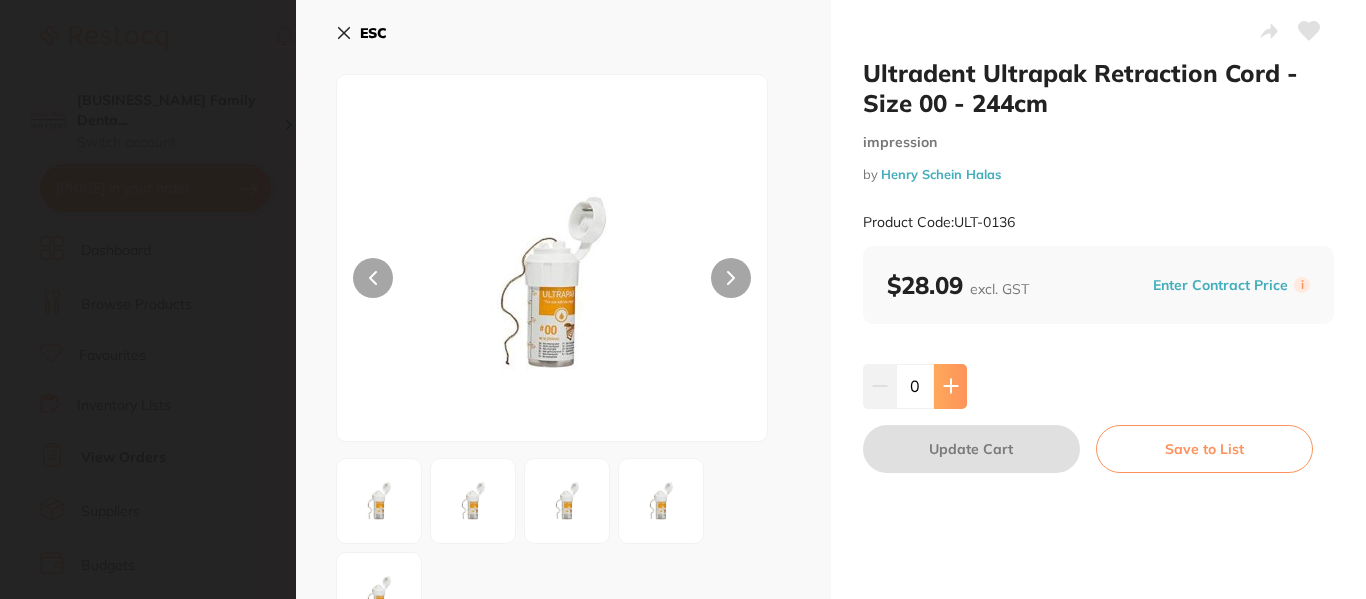 click 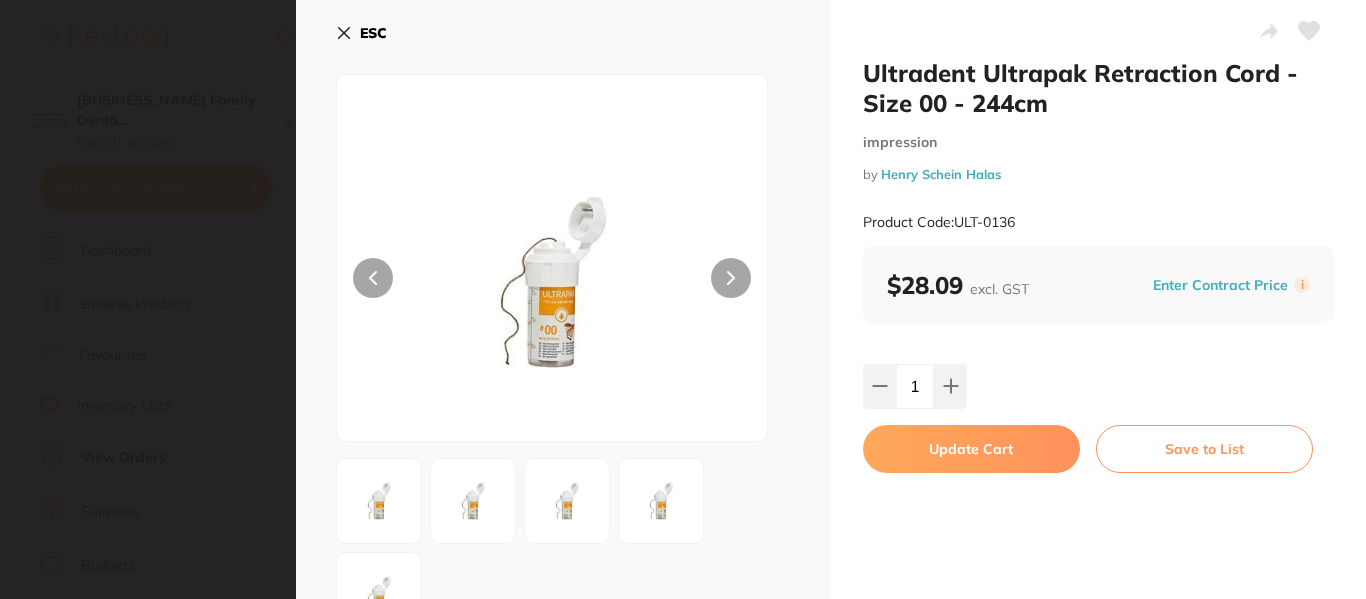 click on "Update Cart" at bounding box center (971, 449) 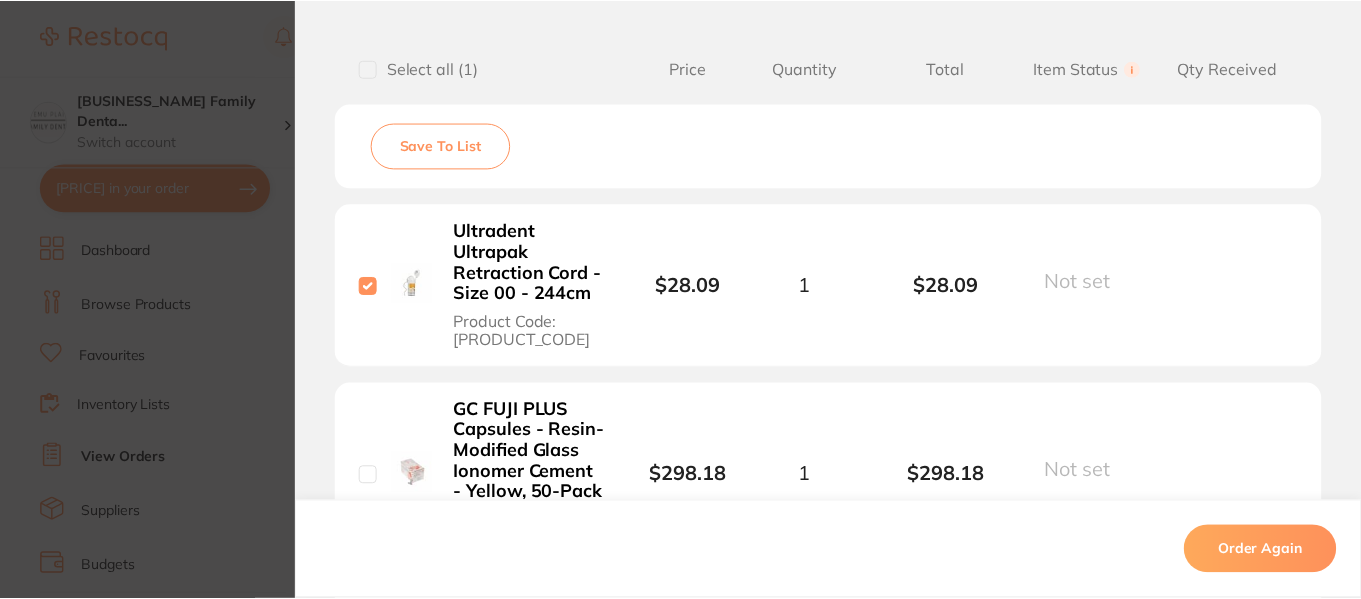 scroll, scrollTop: 53, scrollLeft: 0, axis: vertical 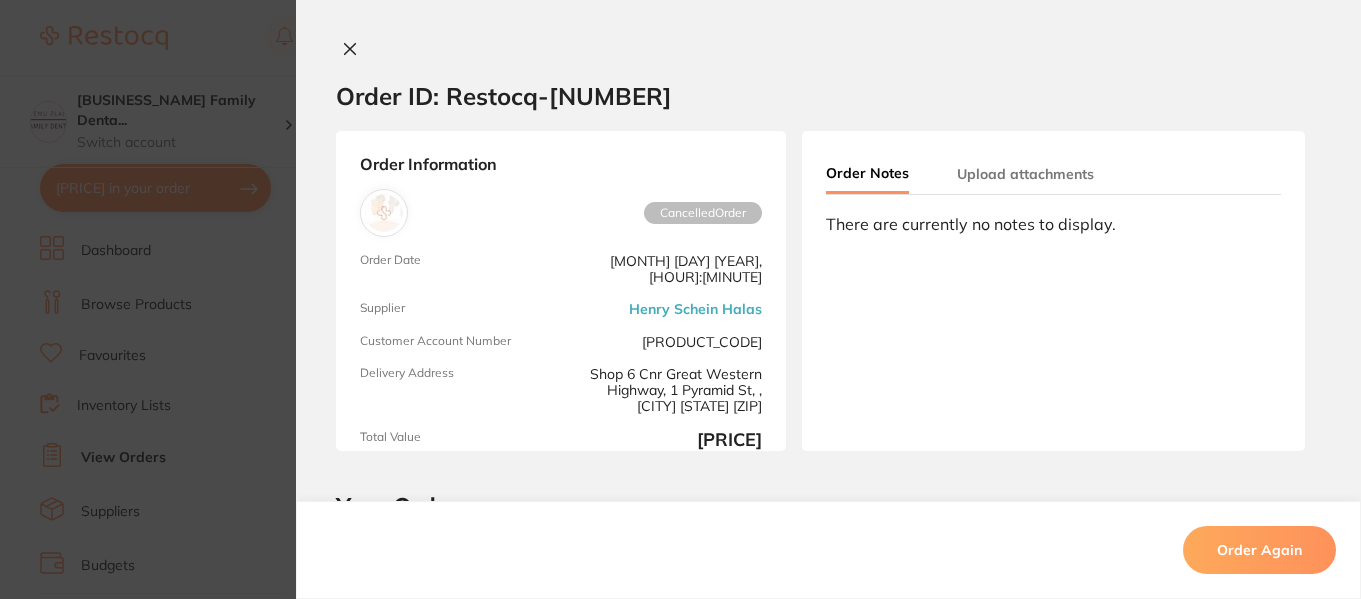 click at bounding box center [350, 50] 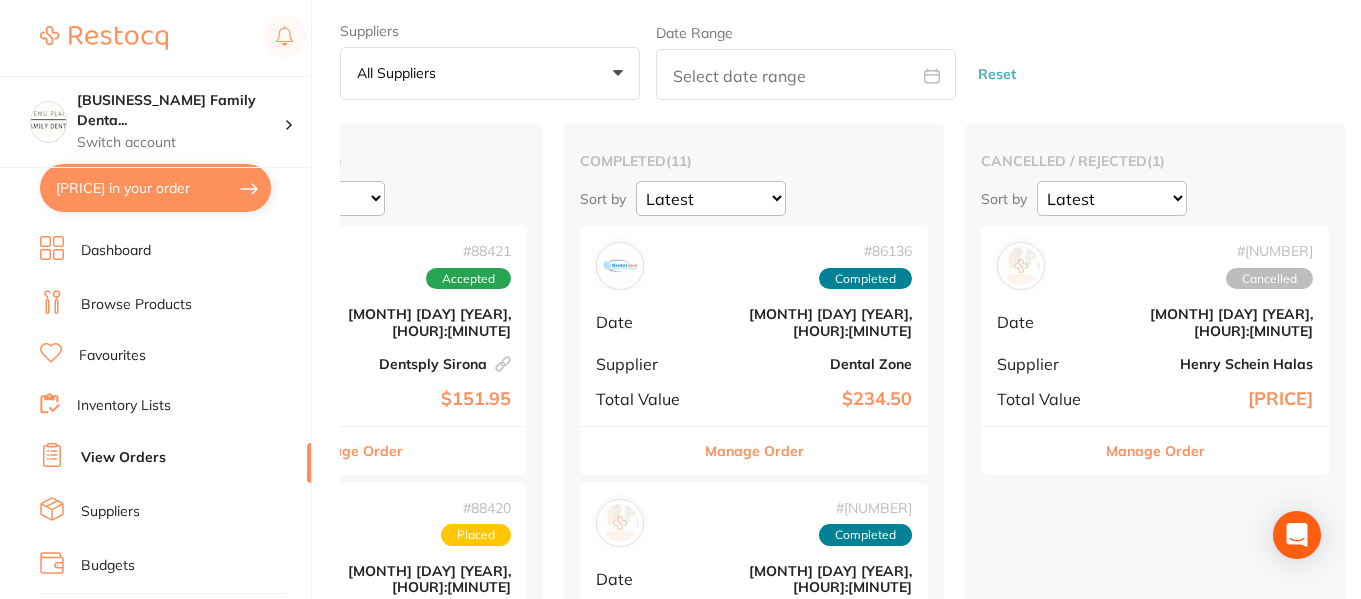 scroll, scrollTop: 0, scrollLeft: 0, axis: both 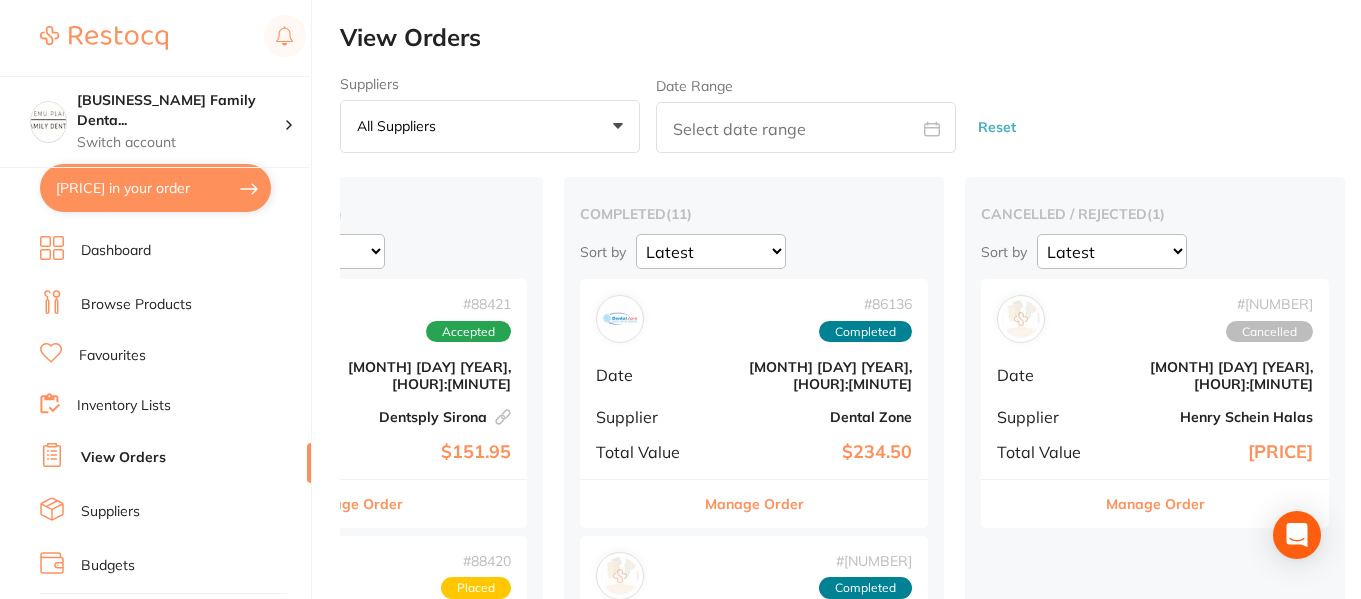 click on "Browse Products" at bounding box center (136, 305) 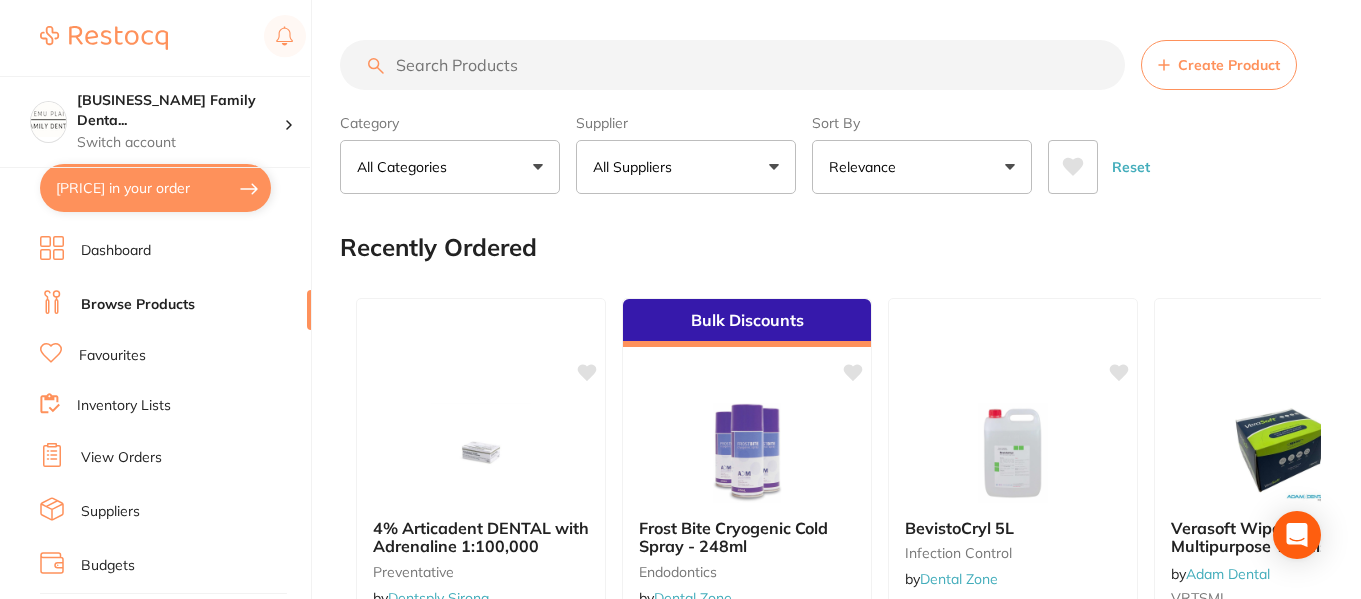 click at bounding box center [732, 65] 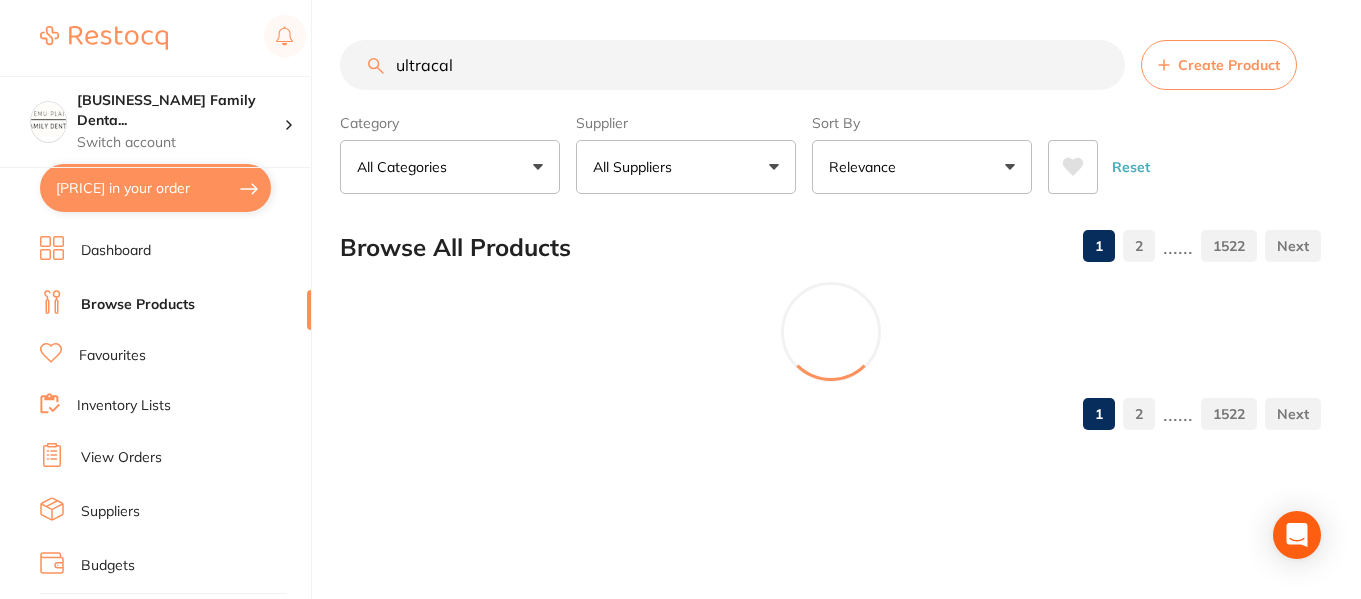 type on "ultracal" 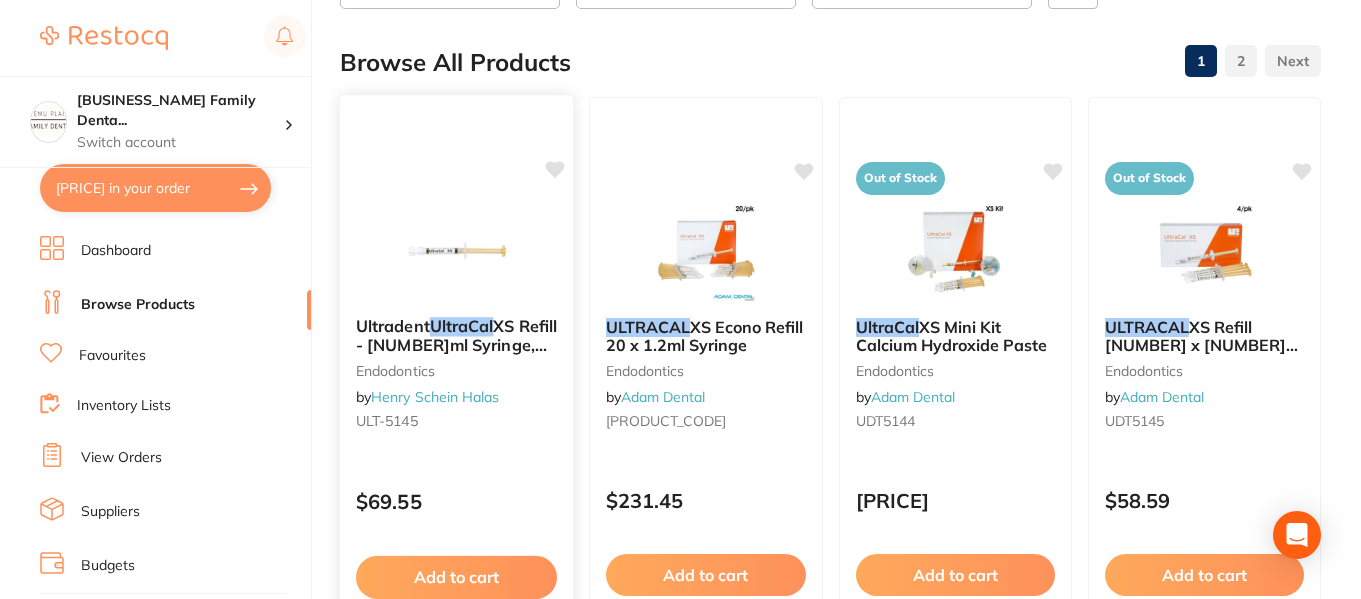 scroll, scrollTop: 186, scrollLeft: 0, axis: vertical 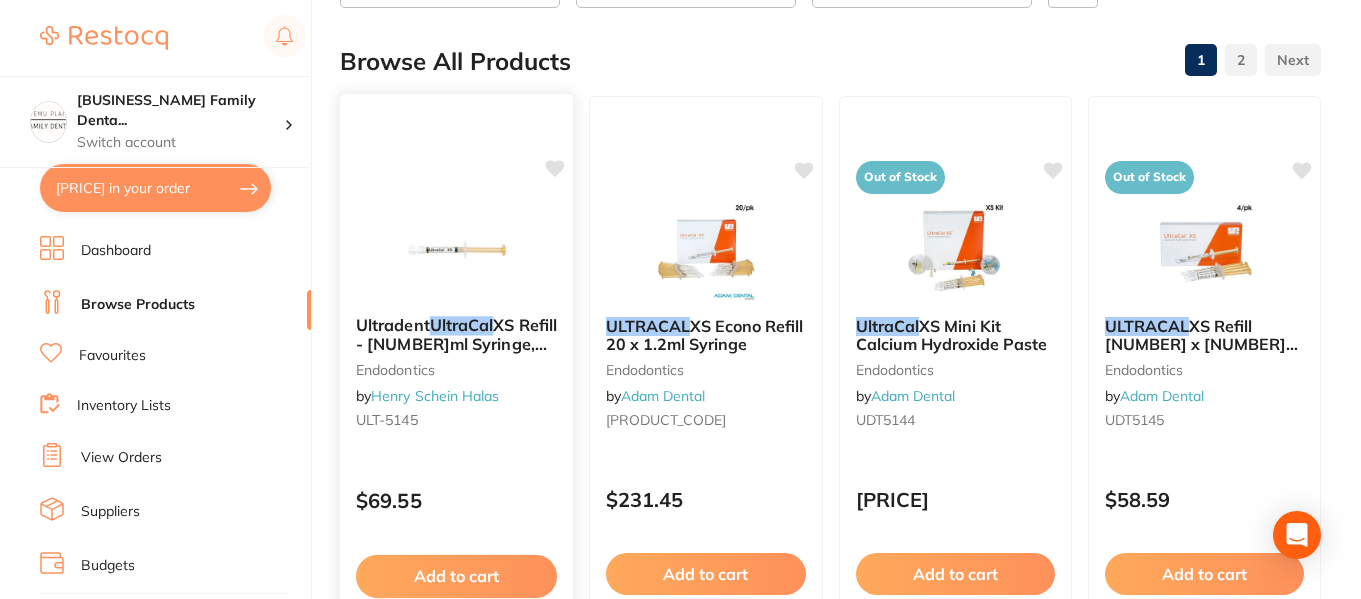 click at bounding box center [456, 249] 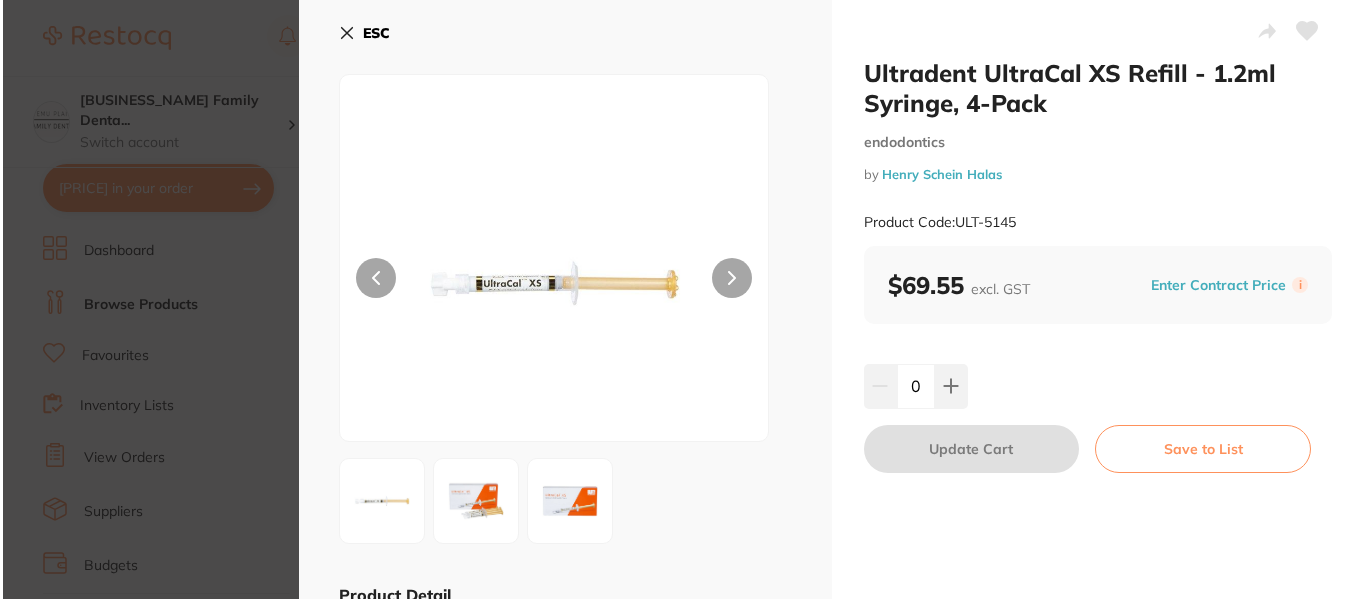 scroll, scrollTop: 0, scrollLeft: 0, axis: both 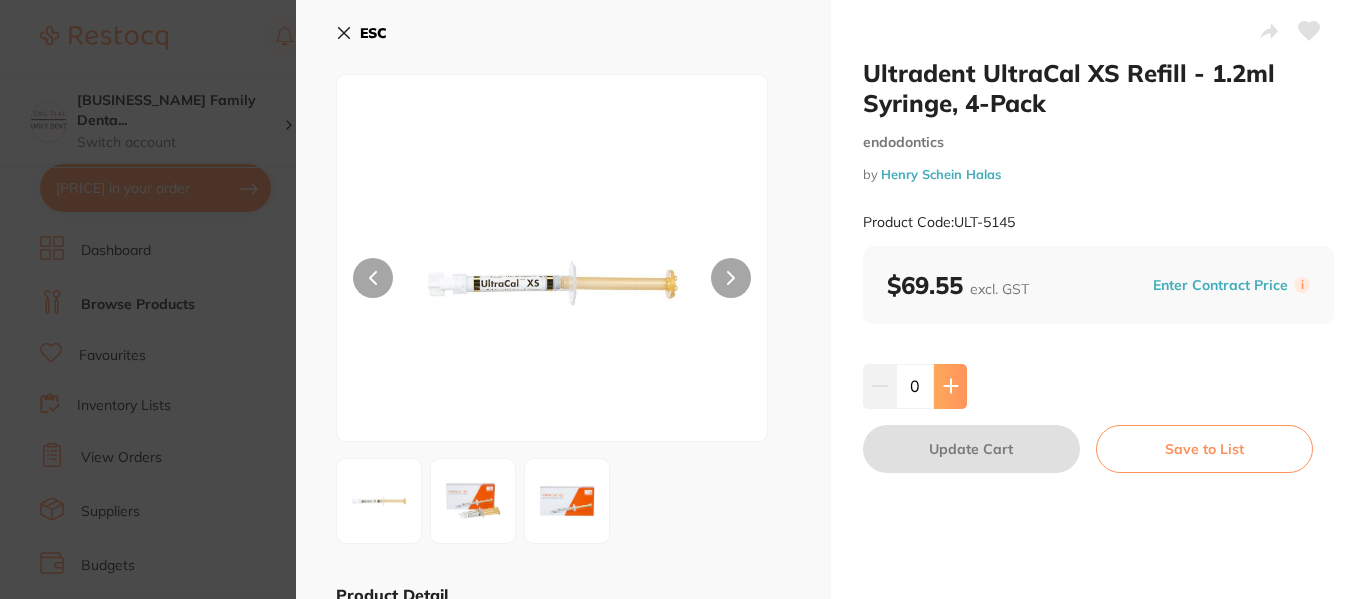 click 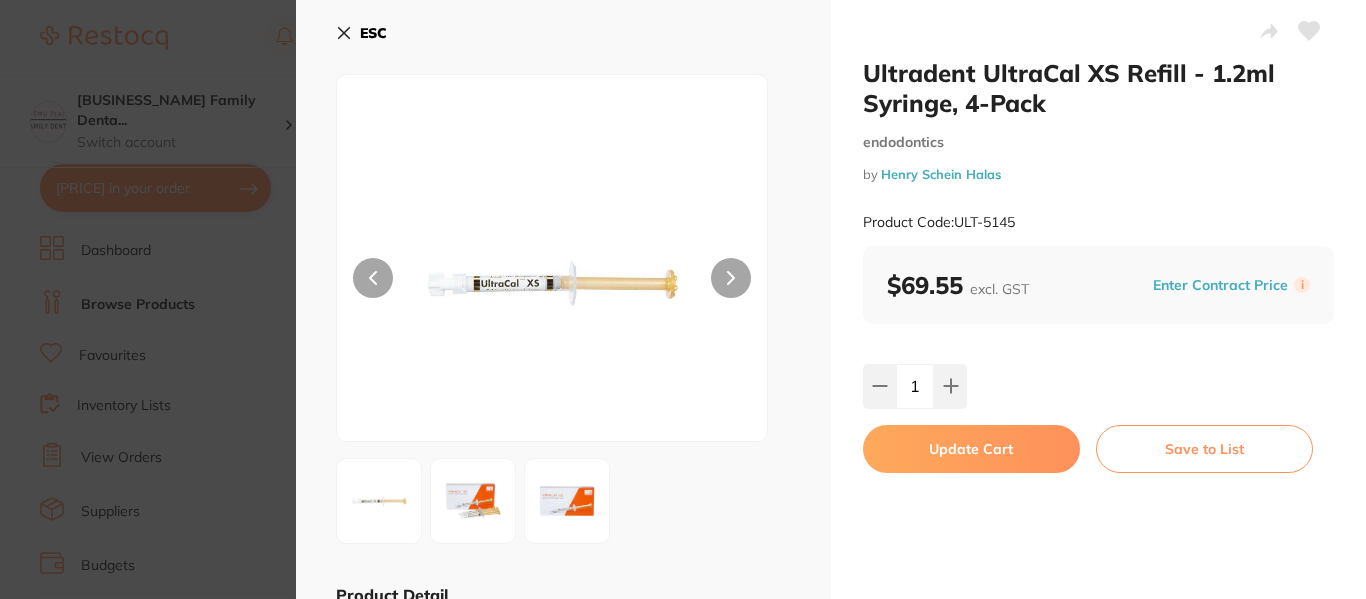 click on "Update Cart" at bounding box center [971, 449] 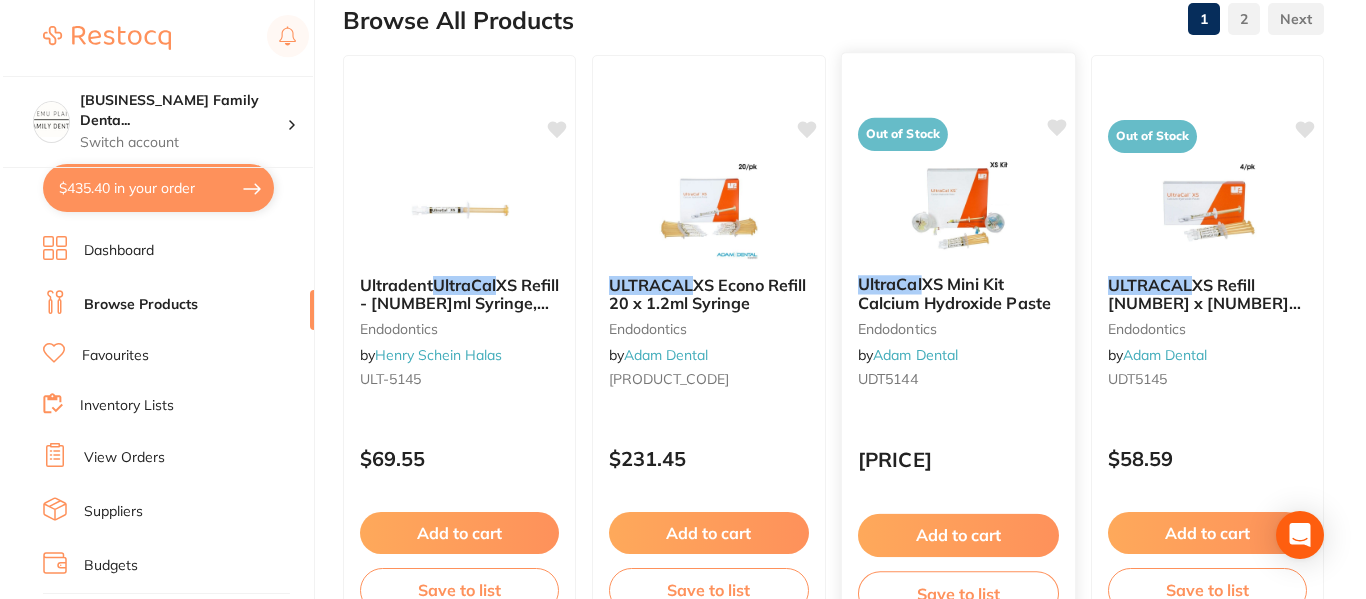 scroll, scrollTop: 0, scrollLeft: 0, axis: both 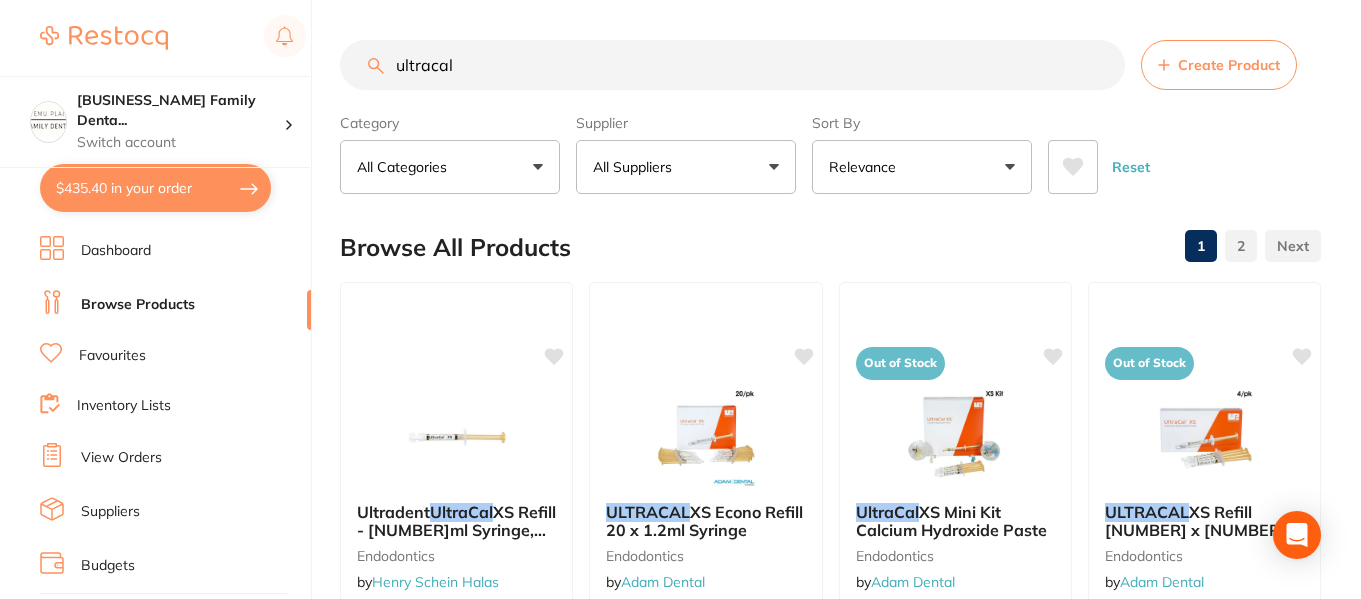 click on "$435.40   in your order" at bounding box center (155, 188) 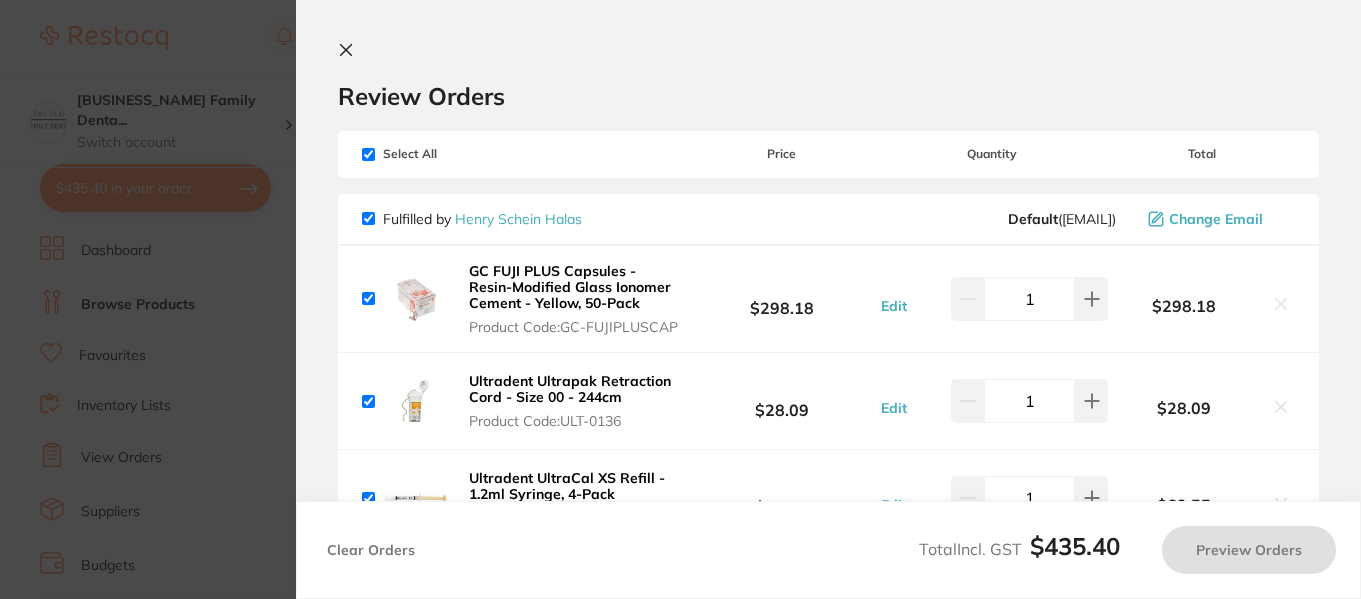checkbox on "true" 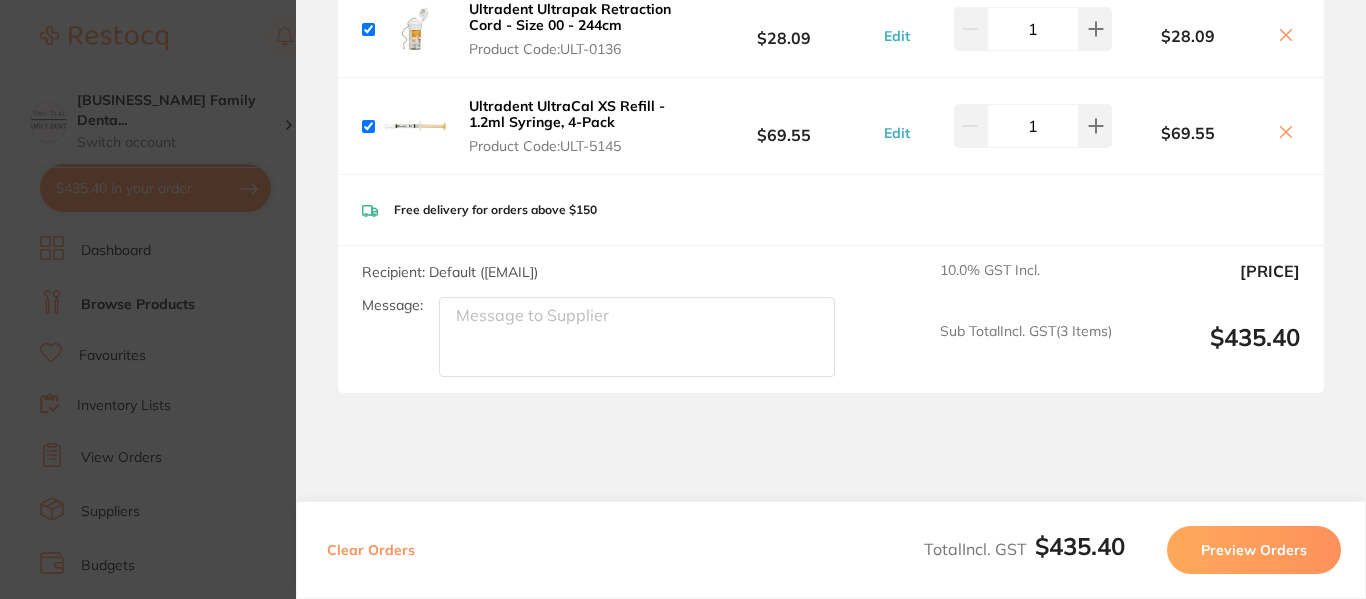 scroll, scrollTop: 388, scrollLeft: 0, axis: vertical 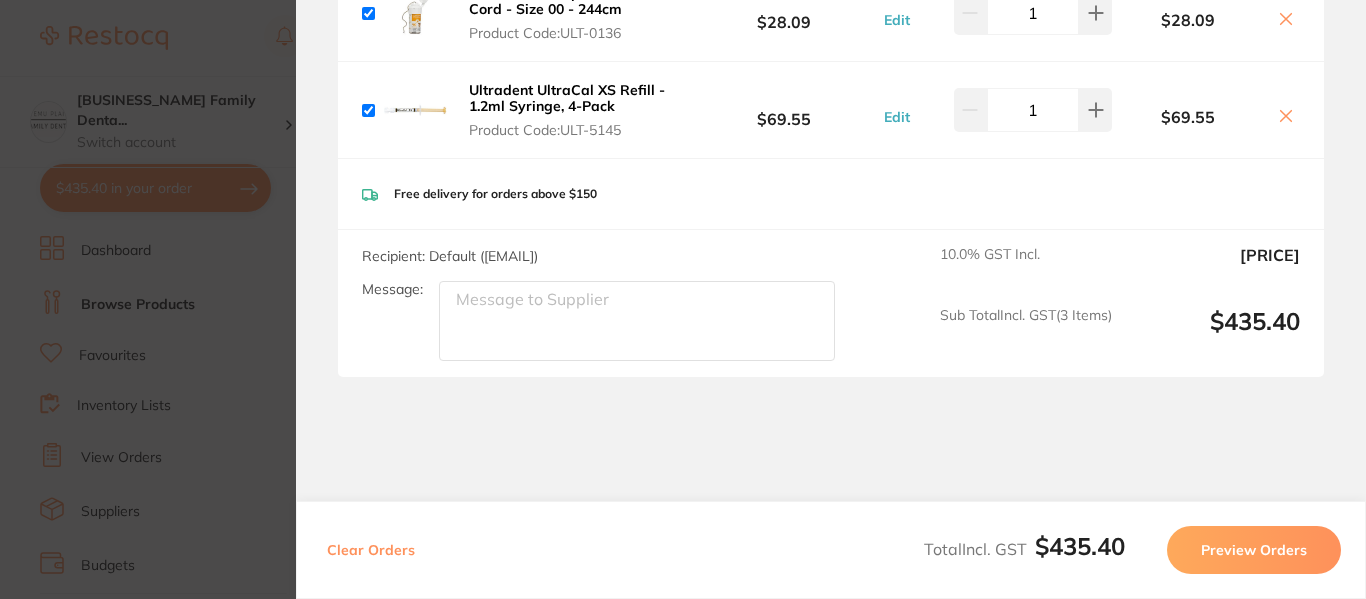 click on "Preview Orders" at bounding box center [1254, 550] 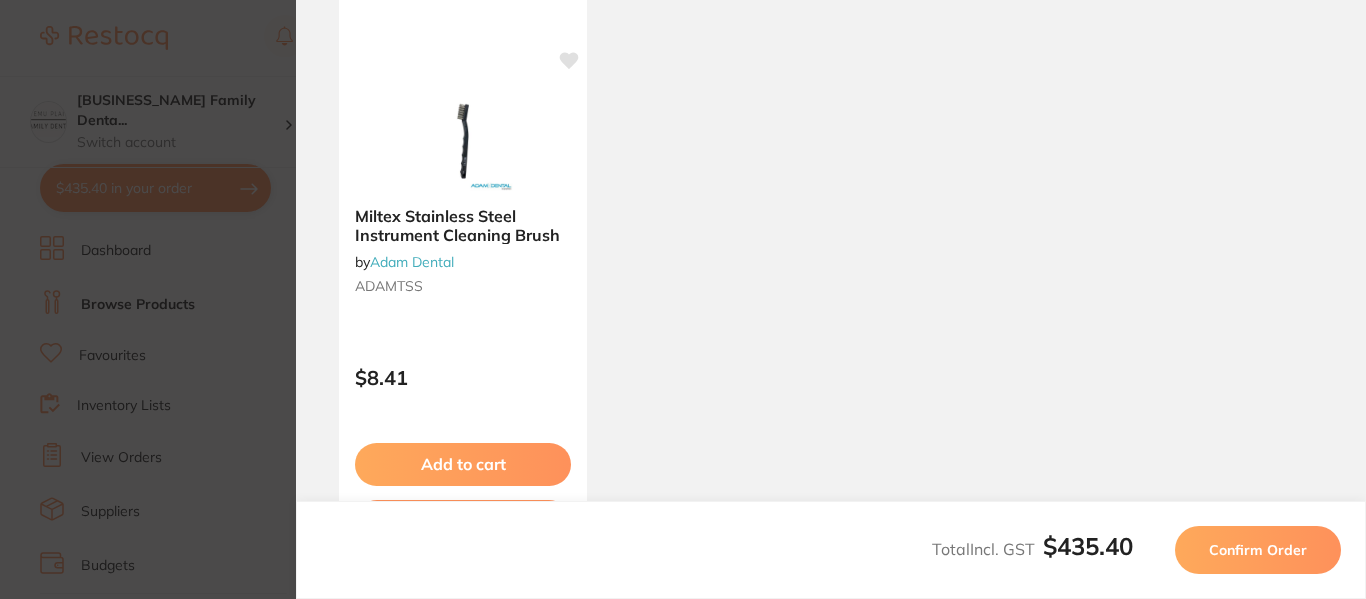 scroll, scrollTop: 2061, scrollLeft: 0, axis: vertical 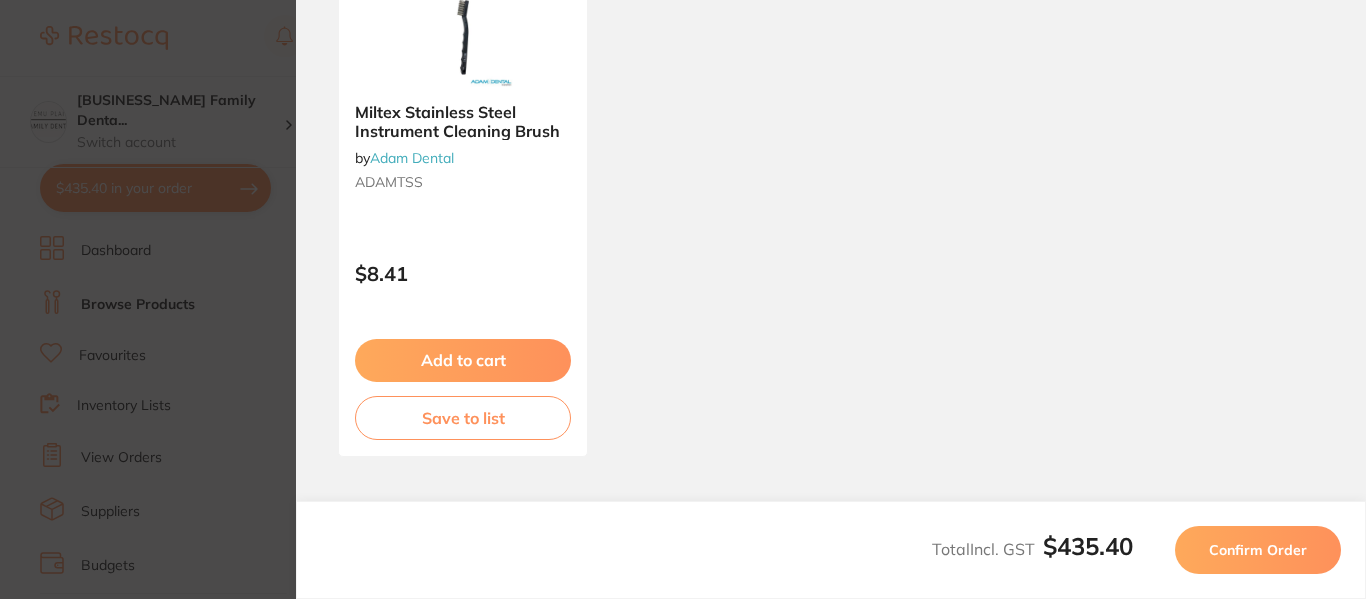 click on "Confirm Order" at bounding box center [1258, 550] 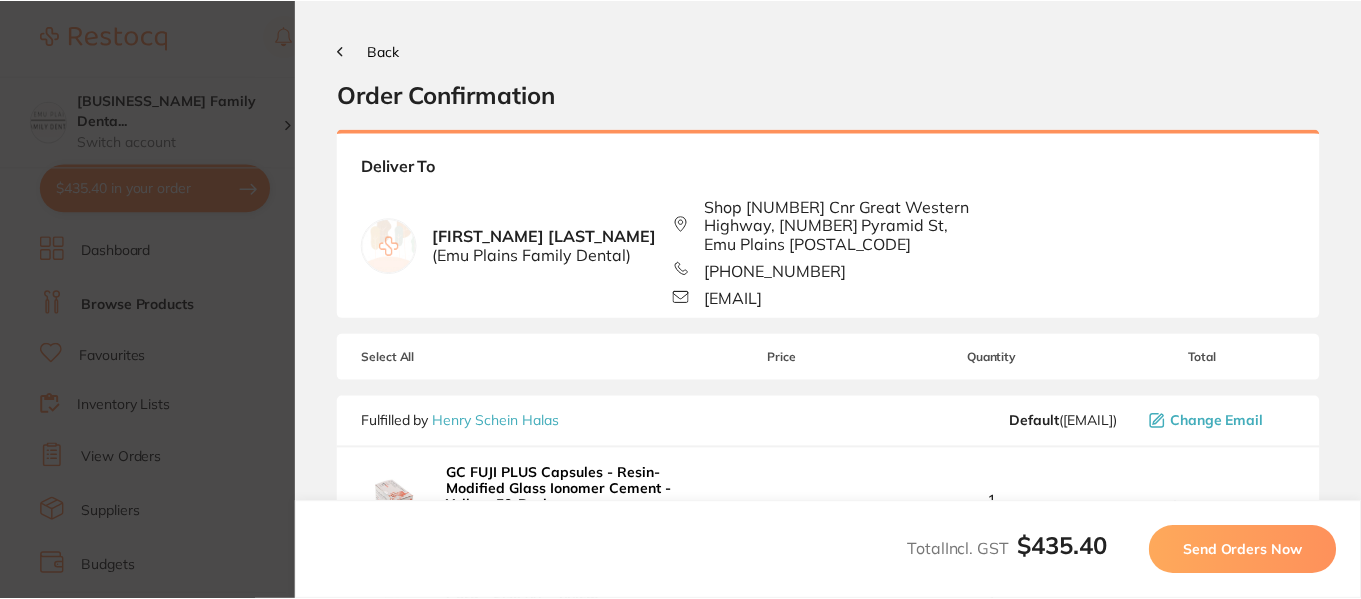 scroll, scrollTop: 0, scrollLeft: 0, axis: both 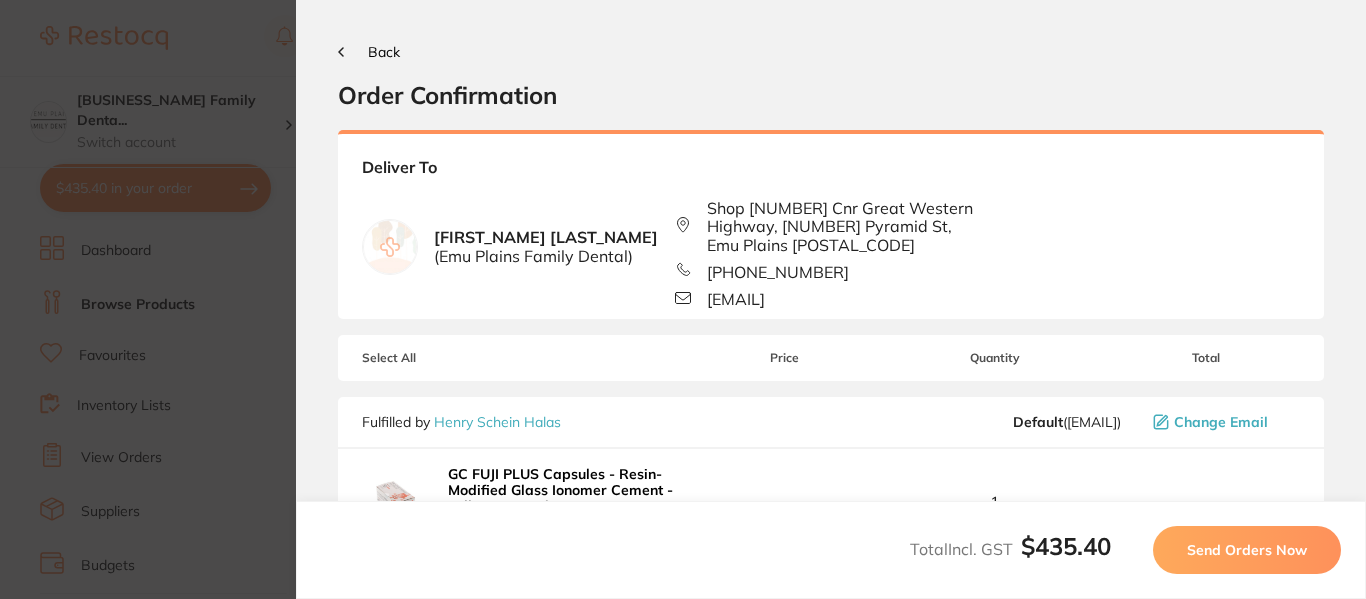 click on "Send Orders Now" at bounding box center [1247, 550] 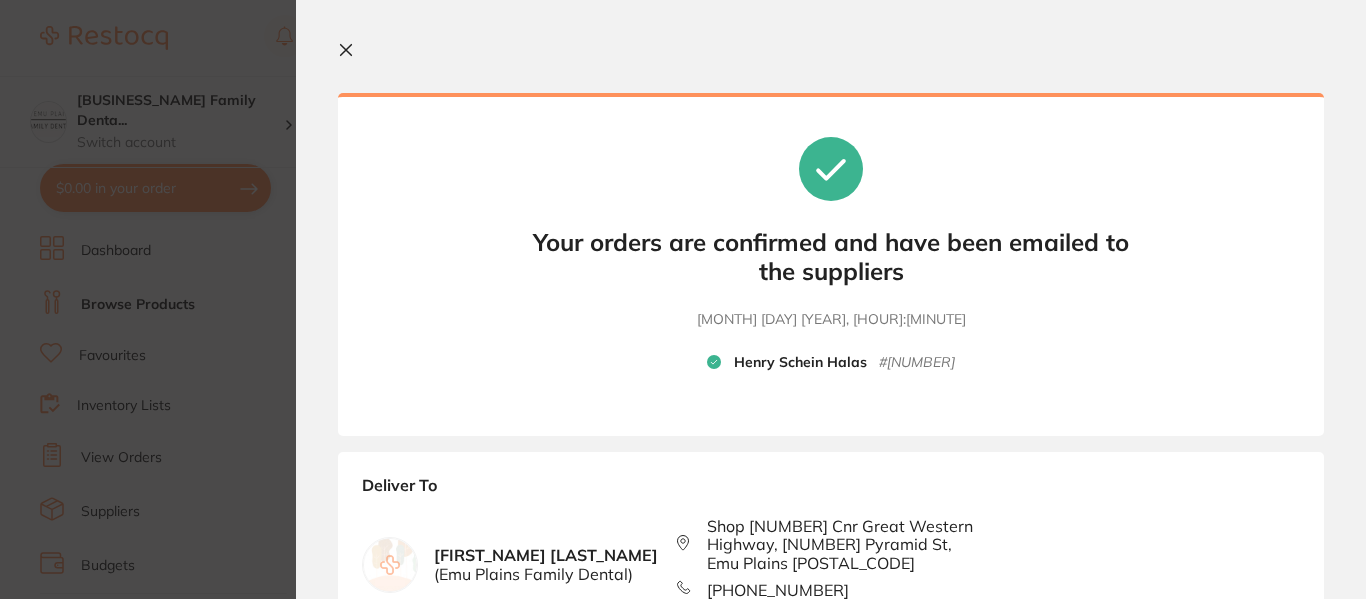 click 